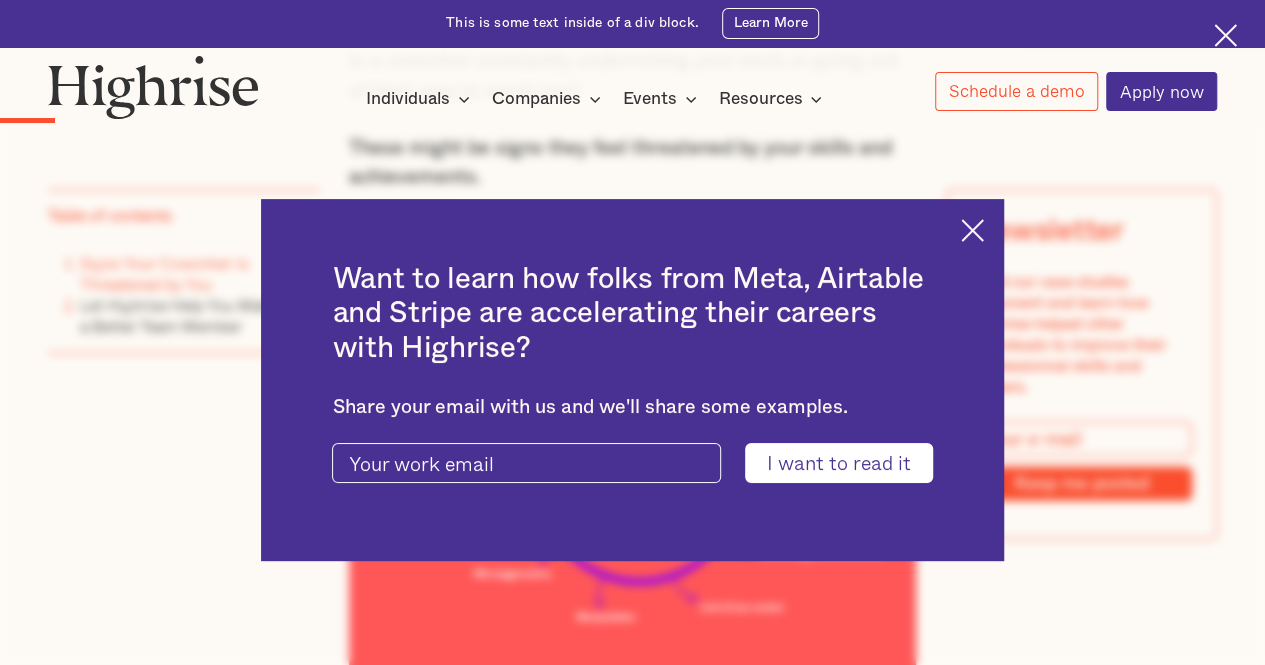 scroll, scrollTop: 2025, scrollLeft: 0, axis: vertical 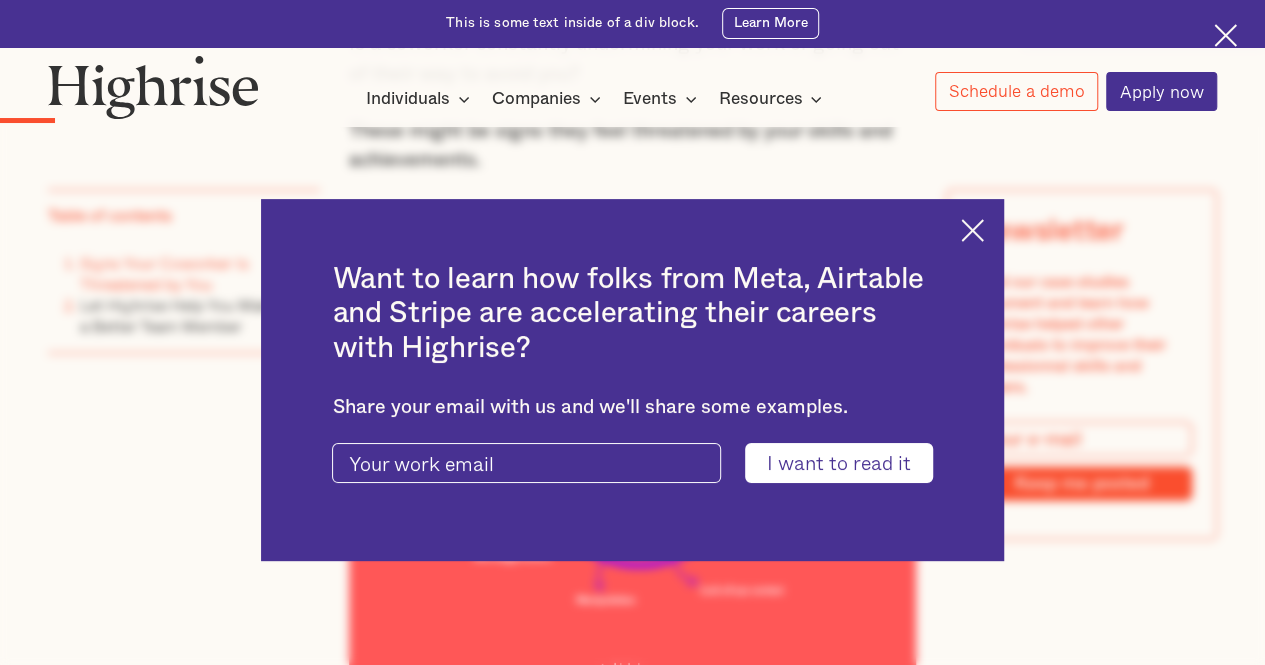 click at bounding box center (972, 230) 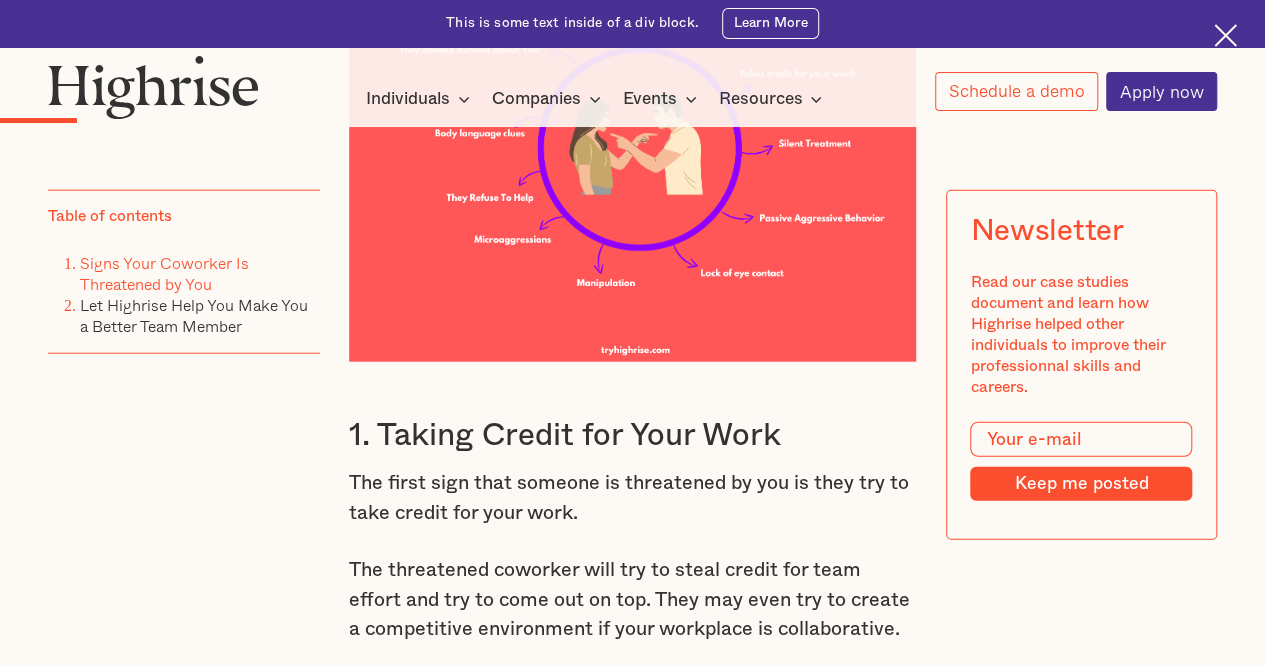 scroll, scrollTop: 2475, scrollLeft: 0, axis: vertical 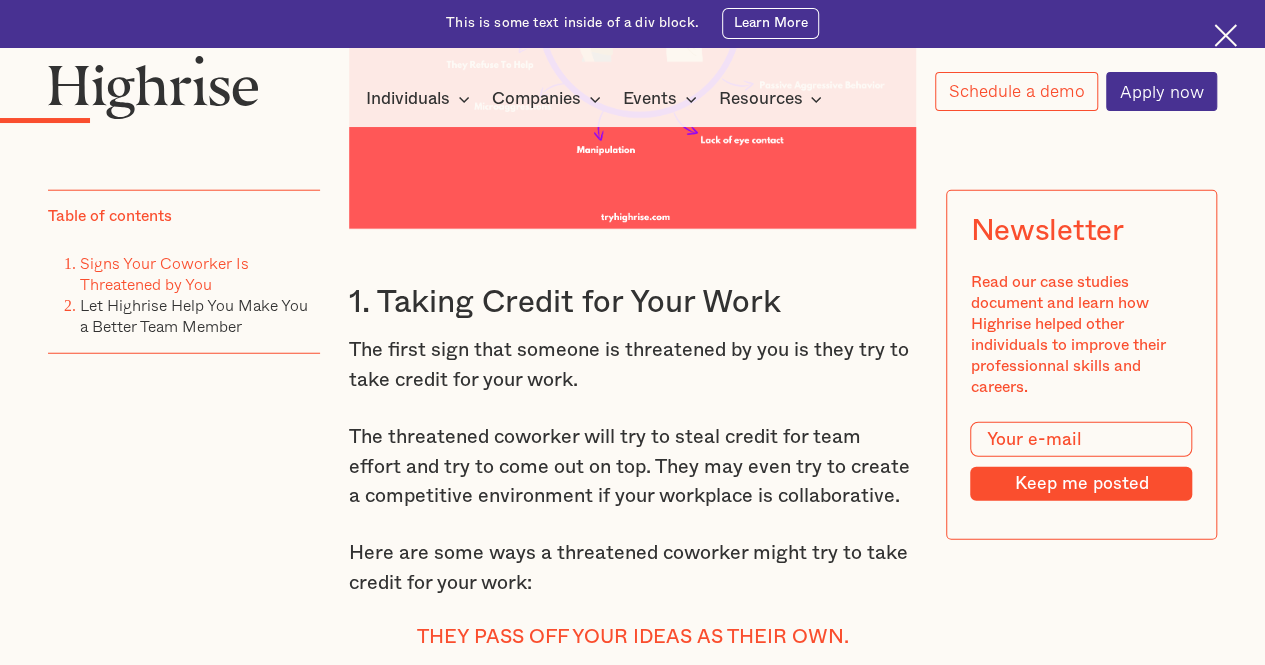 click on "1. Taking Credit for Your Work" at bounding box center (633, 302) 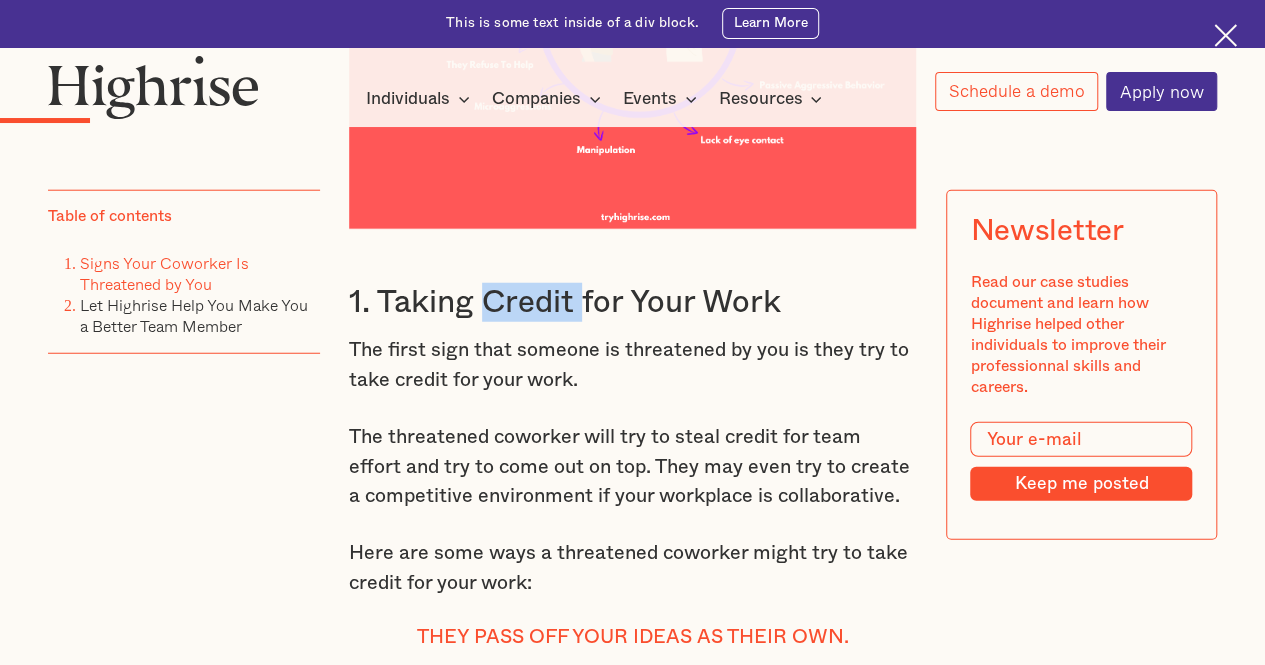 click on "1. Taking Credit for Your Work" at bounding box center (633, 302) 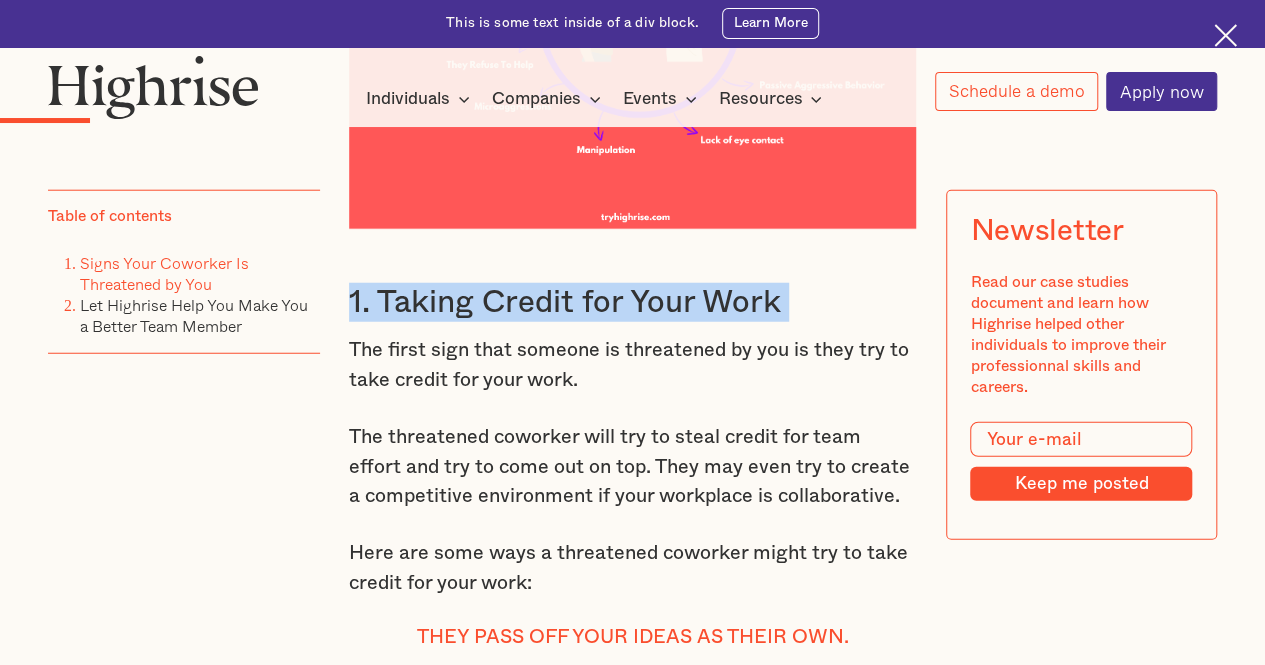 click on "1. Taking Credit for Your Work" at bounding box center (633, 302) 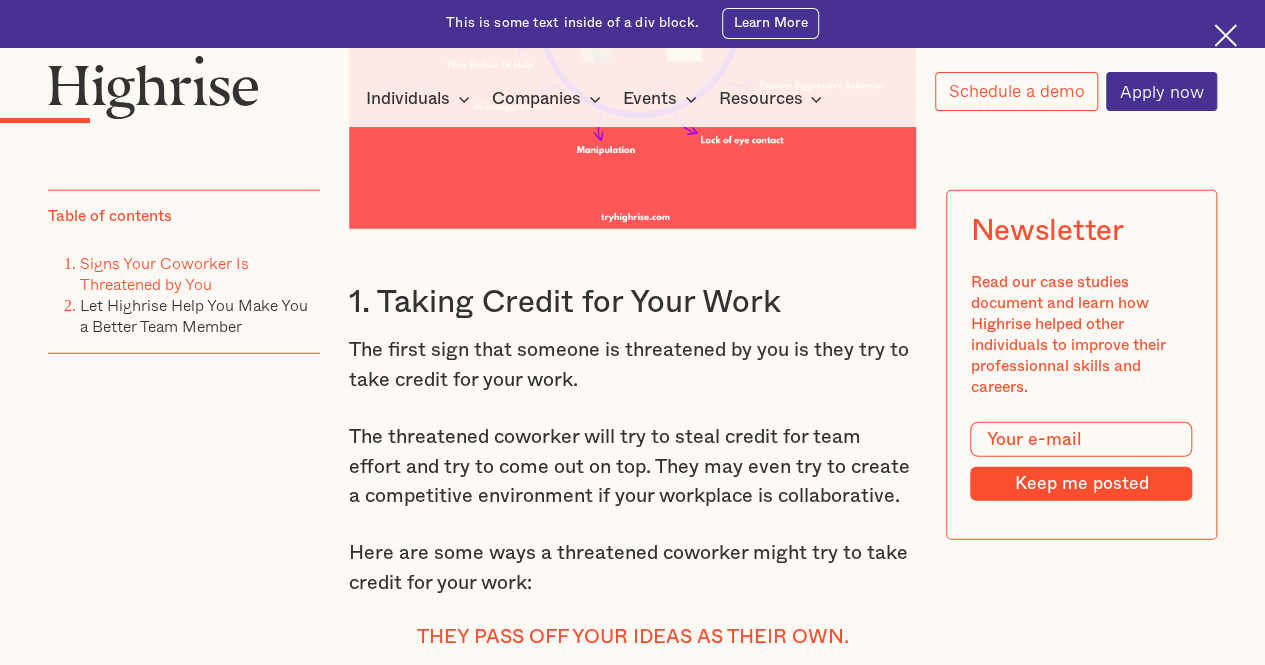 click on "The first sign that someone is threatened by you is they try to take credit for your work." at bounding box center [633, 365] 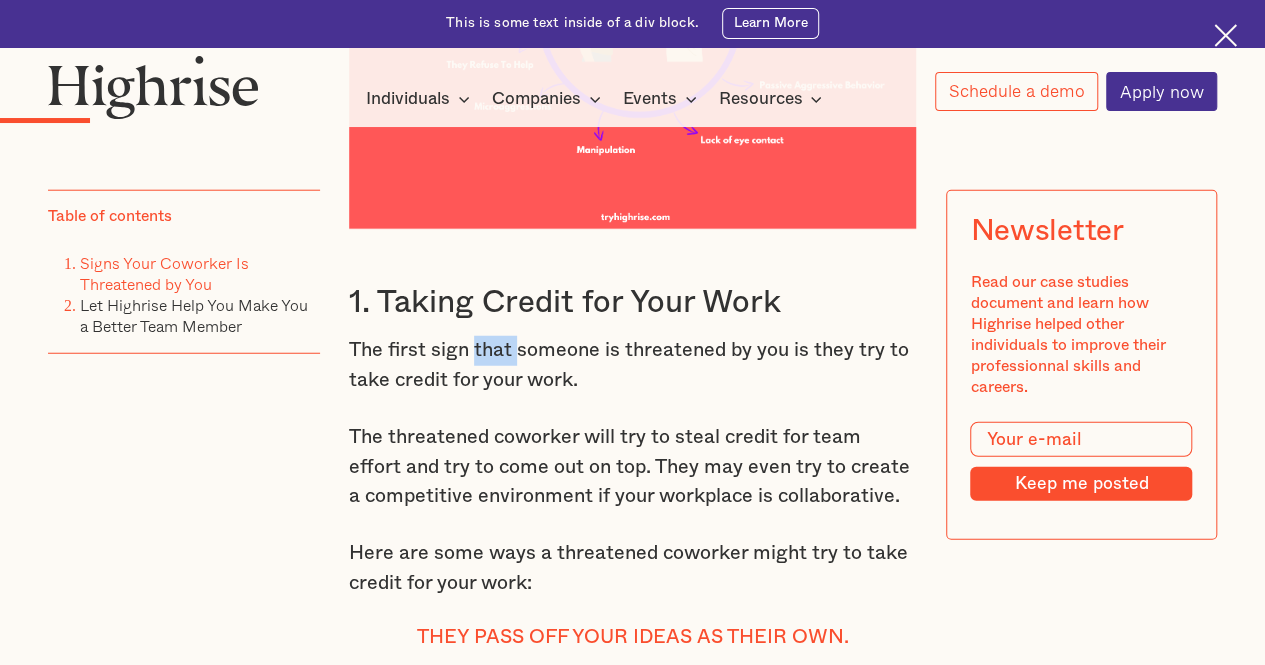 click on "The first sign that someone is threatened by you is they try to take credit for your work." at bounding box center (633, 365) 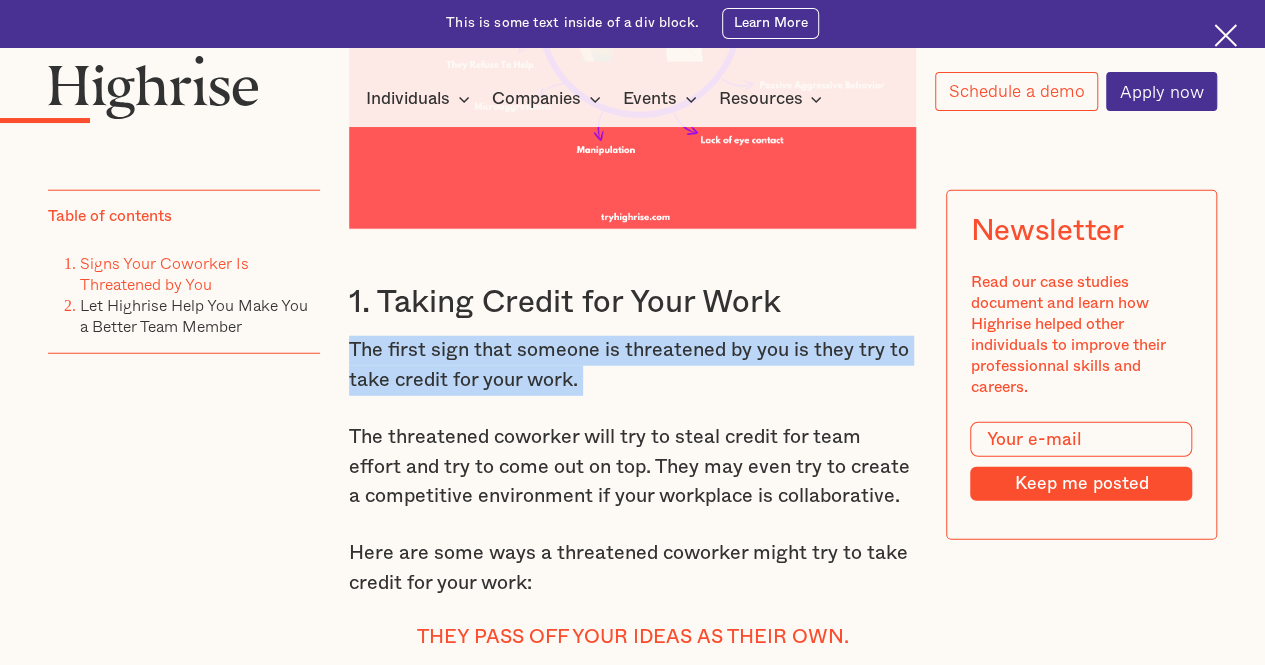 click on "The first sign that someone is threatened by you is they try to take credit for your work." at bounding box center [633, 365] 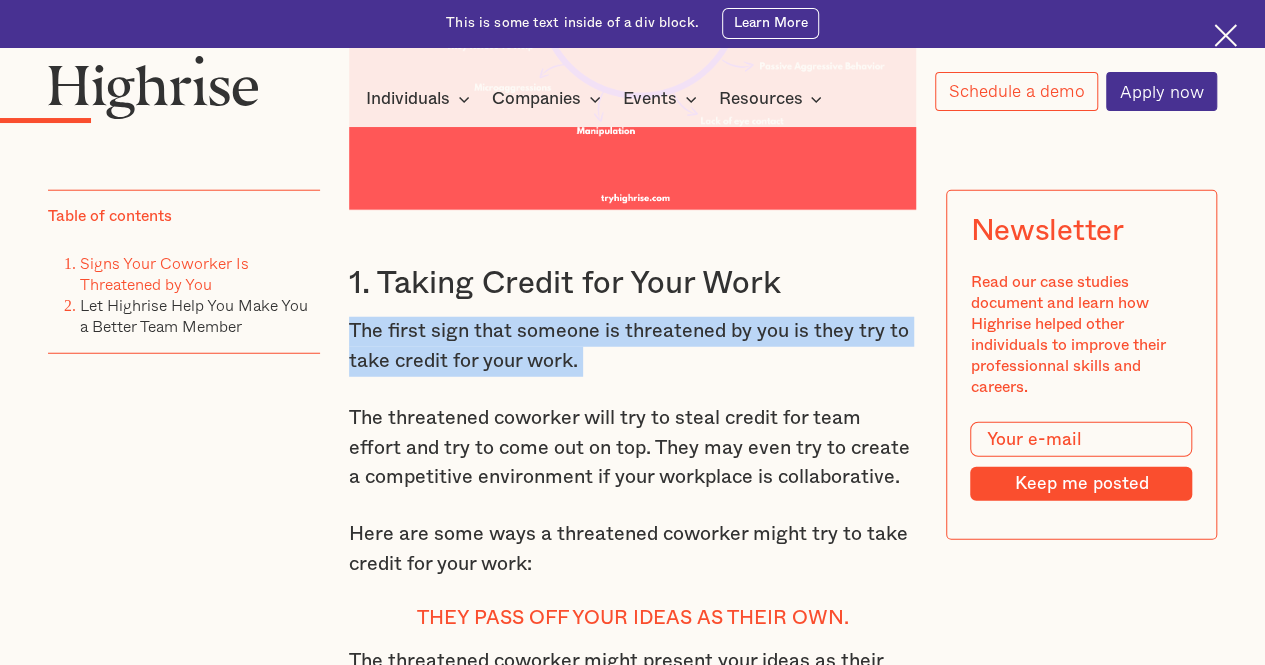 scroll, scrollTop: 2500, scrollLeft: 0, axis: vertical 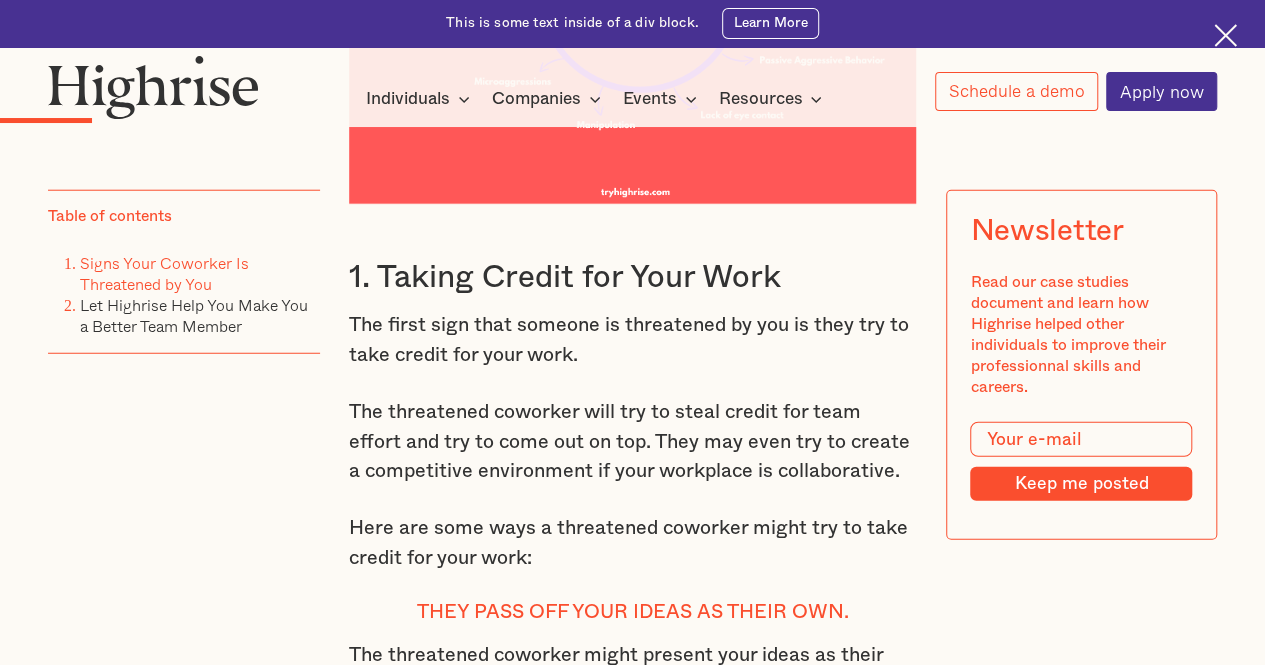 click on "The threatened coworker will try to steal credit for team effort and try to come out on top. They may even try to create a competitive environment if your workplace is collaborative." at bounding box center [633, 442] 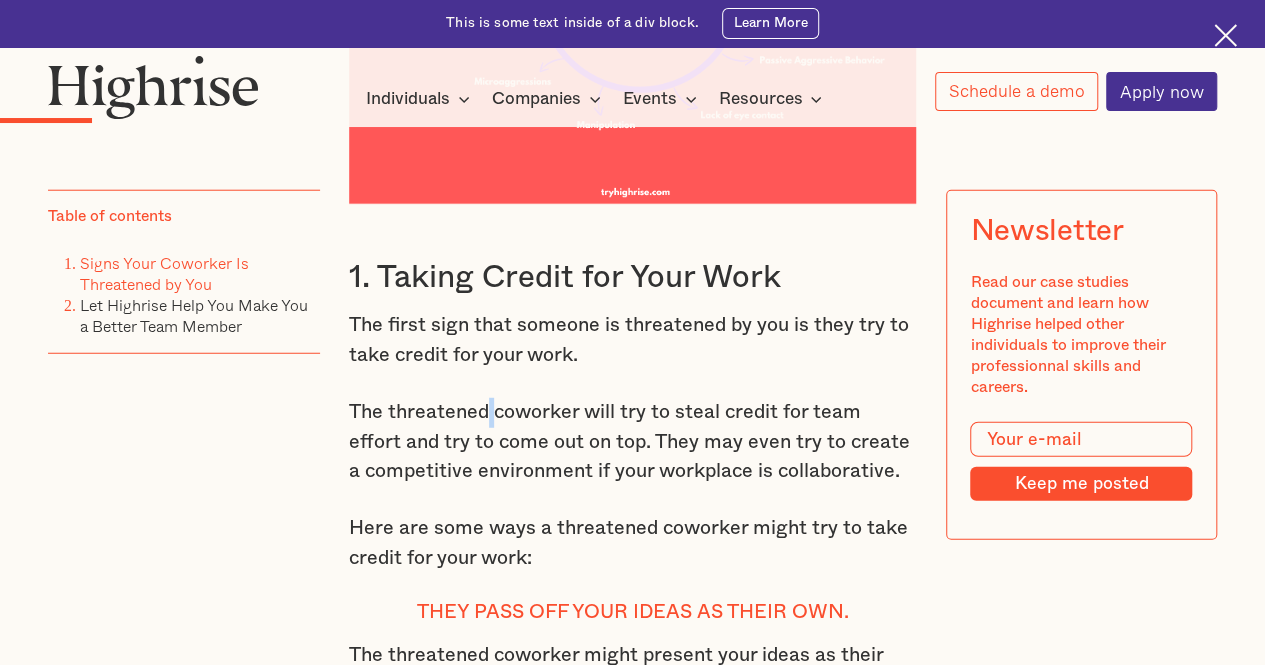 click on "The threatened coworker will try to steal credit for team effort and try to come out on top. They may even try to create a competitive environment if your workplace is collaborative." at bounding box center (633, 442) 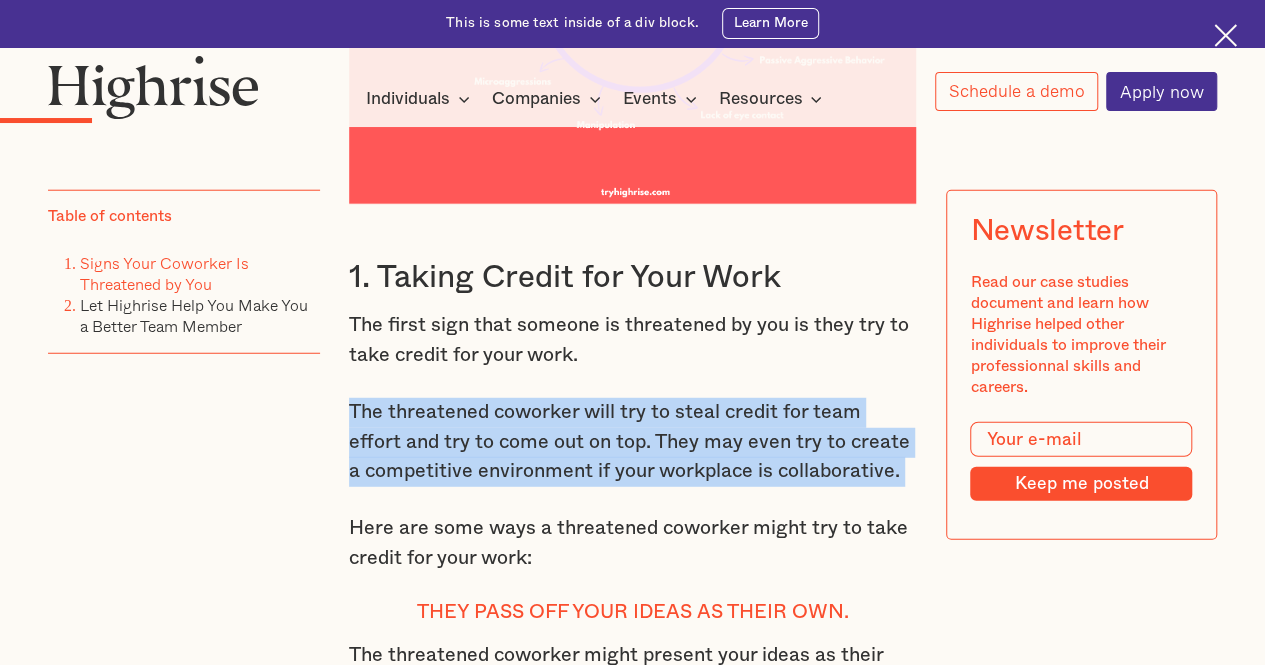 click on "The threatened coworker will try to steal credit for team effort and try to come out on top. They may even try to create a competitive environment if your workplace is collaborative." at bounding box center [633, 442] 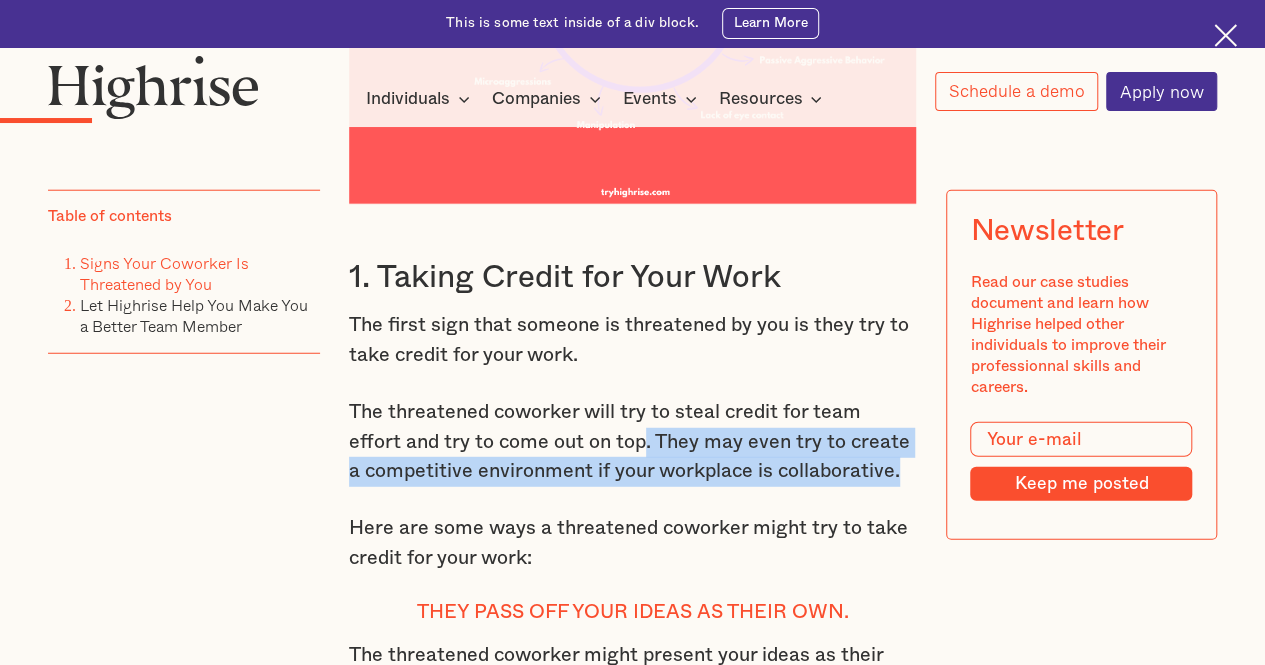 drag, startPoint x: 590, startPoint y: 468, endPoint x: 958, endPoint y: 508, distance: 370.16754 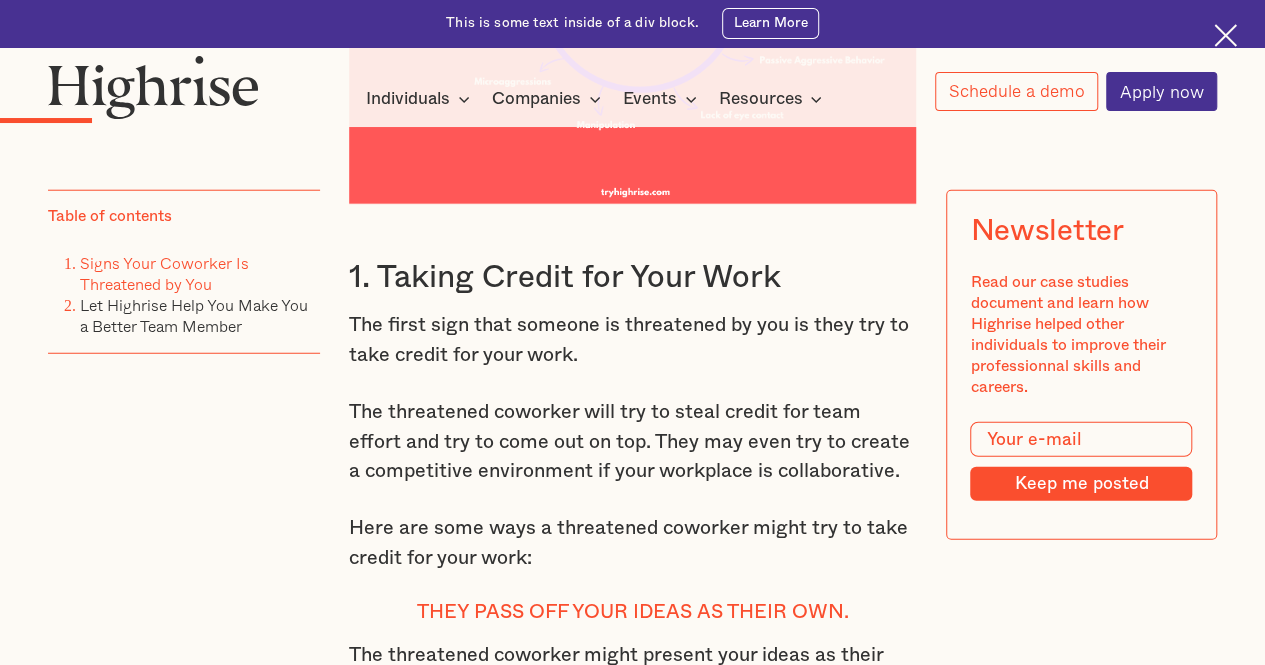 click on "Here are some ways a threatened coworker might try to take credit for your work:" at bounding box center [633, 543] 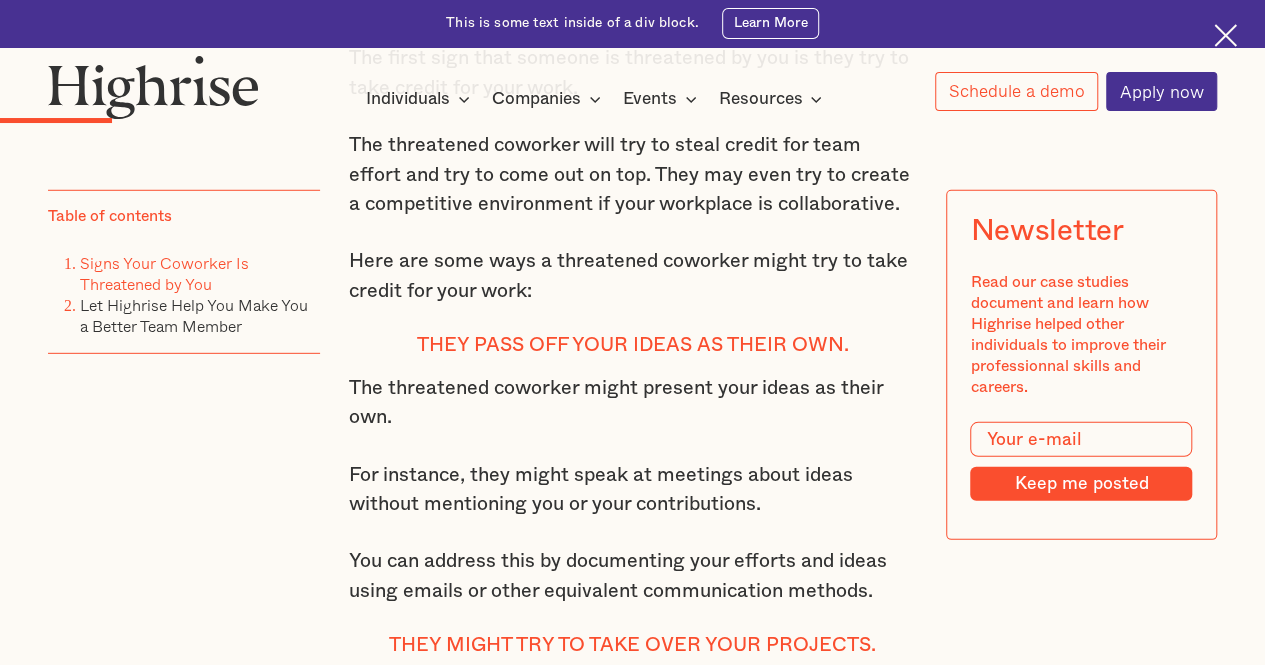 scroll, scrollTop: 2775, scrollLeft: 0, axis: vertical 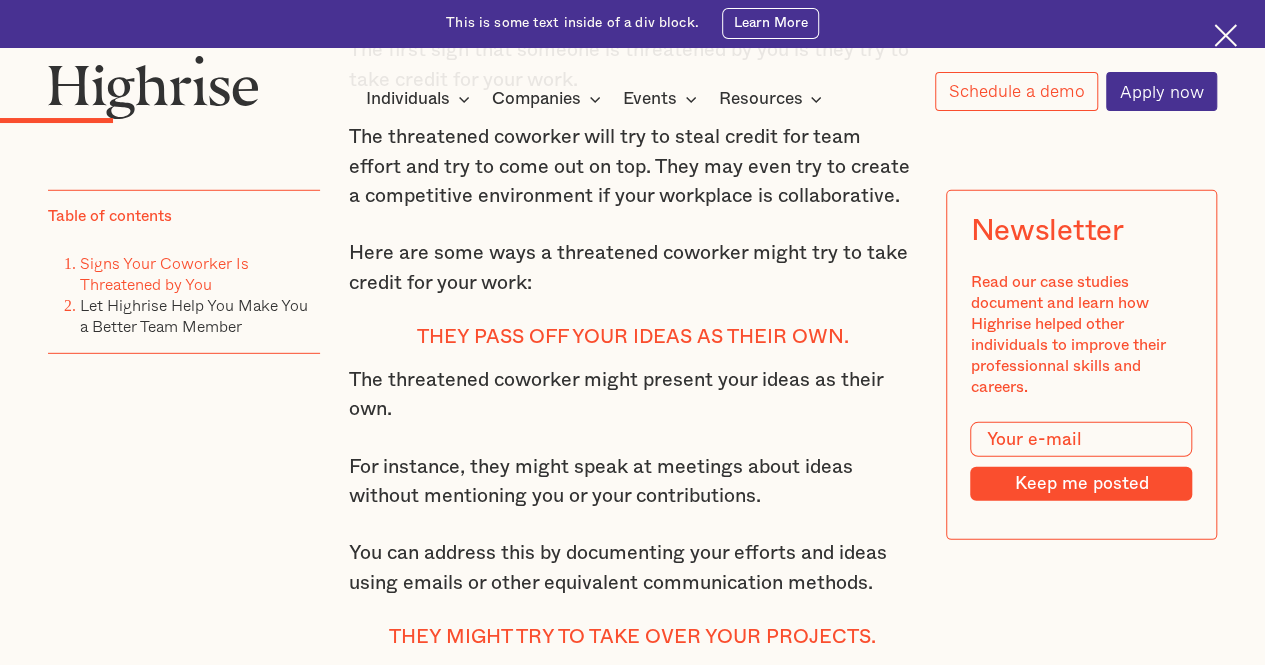 click on "The threatened coworker might present your ideas as their own." at bounding box center (633, 395) 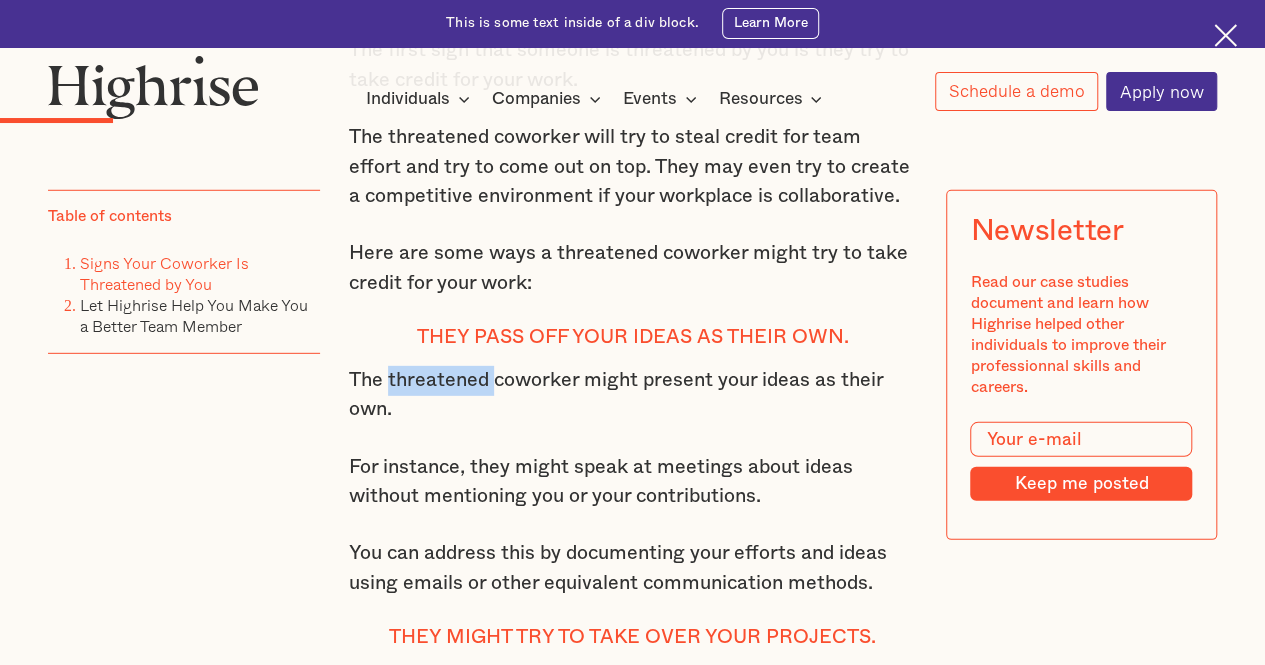click on "The threatened coworker might present your ideas as their own." at bounding box center [633, 395] 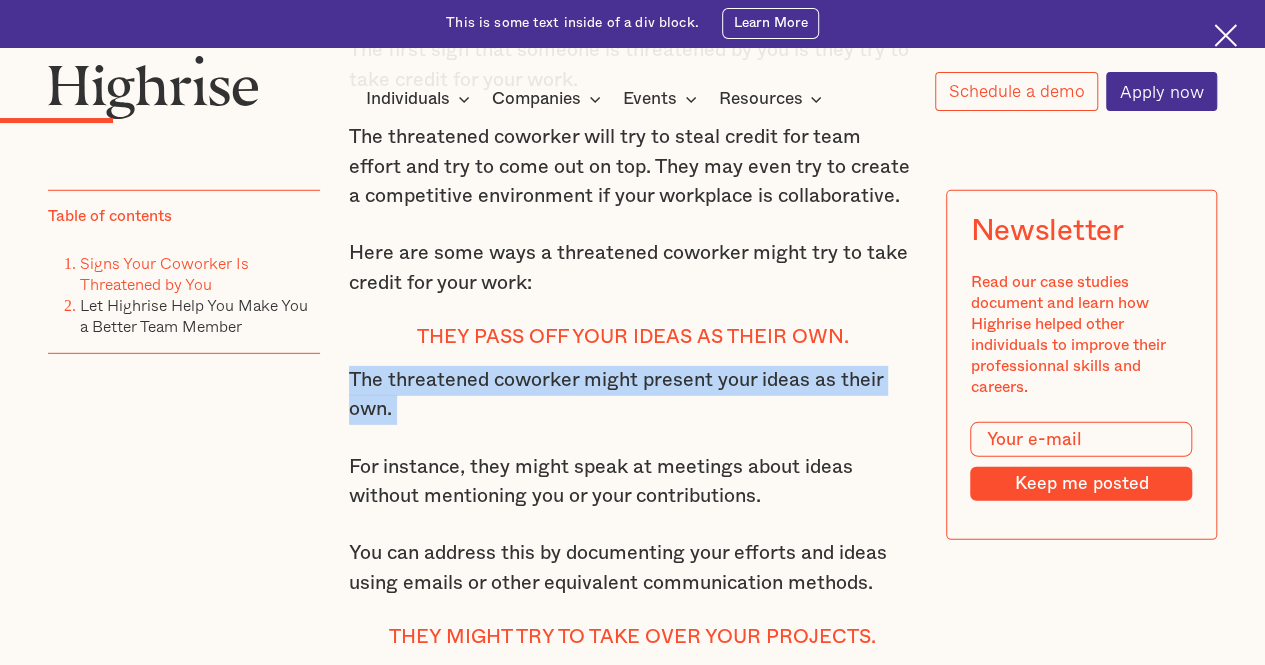 click on "The threatened coworker might present your ideas as their own." at bounding box center [633, 395] 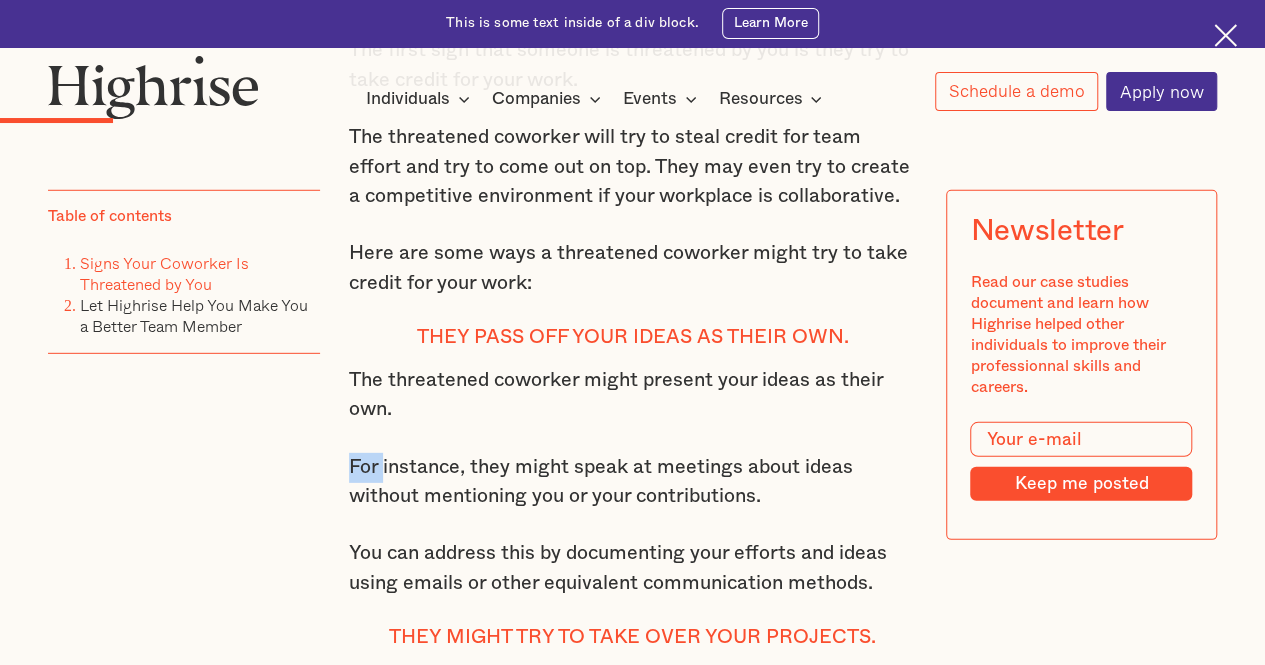 click on "For instance, they might speak at meetings about ideas without mentioning you or your contributions." at bounding box center (633, 482) 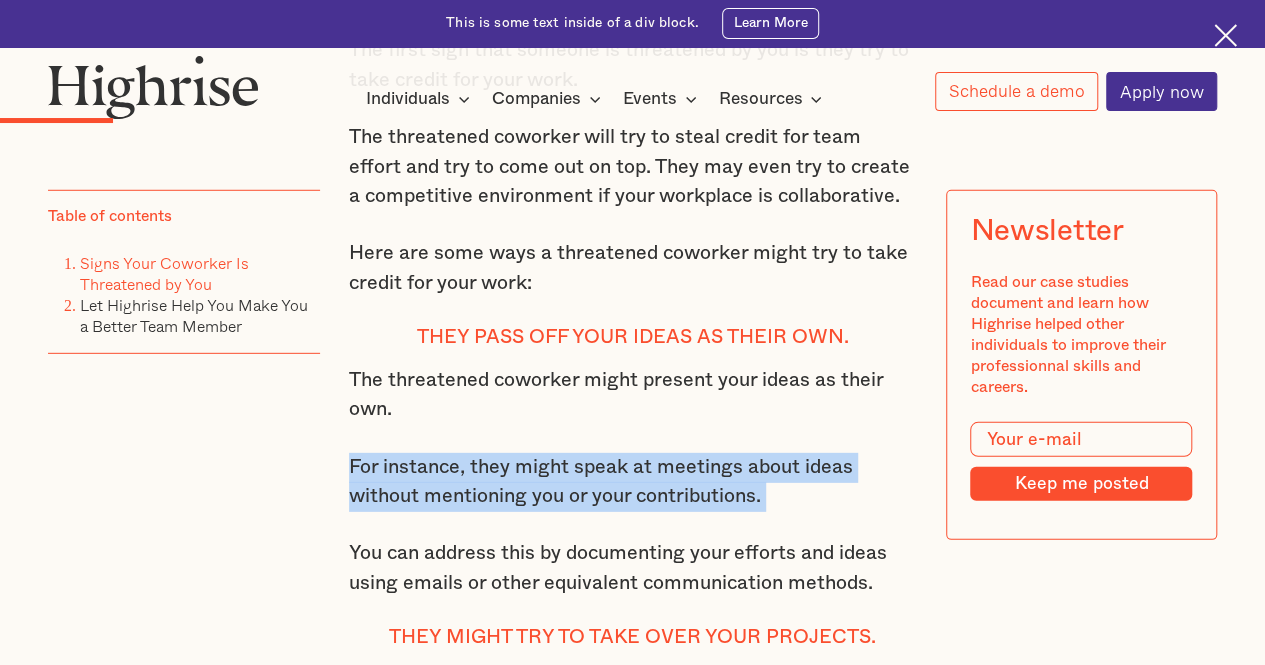 click on "For instance, they might speak at meetings about ideas without mentioning you or your contributions." at bounding box center (633, 482) 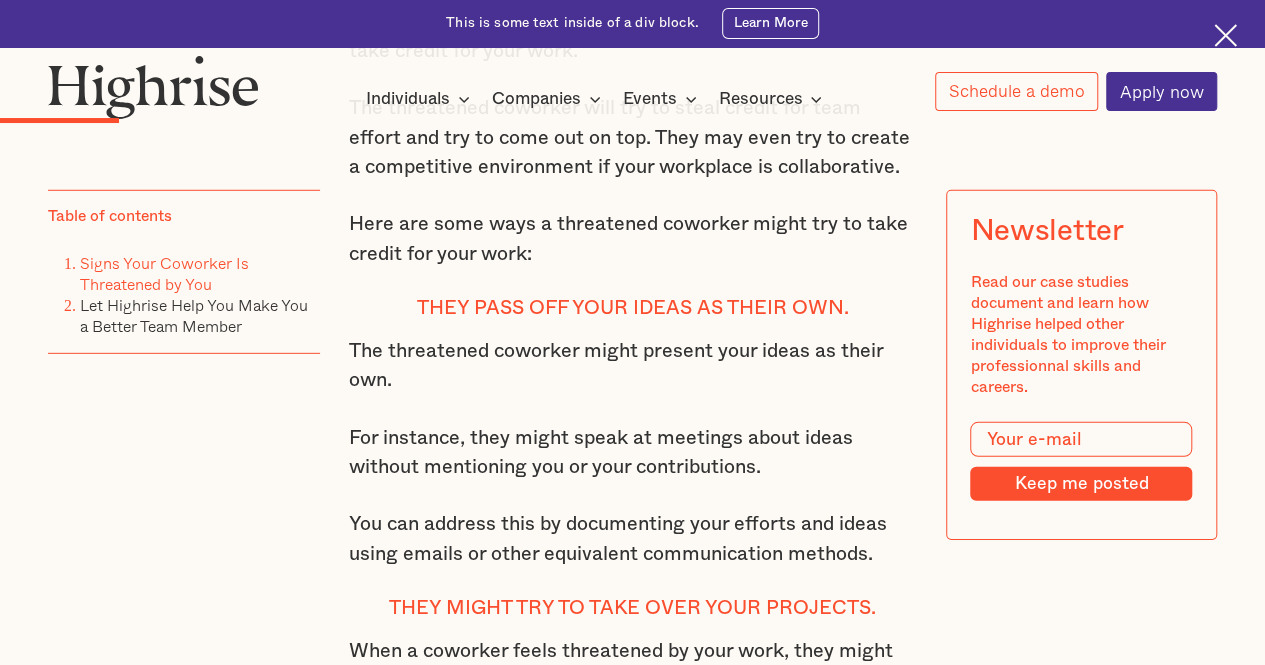 scroll, scrollTop: 2875, scrollLeft: 0, axis: vertical 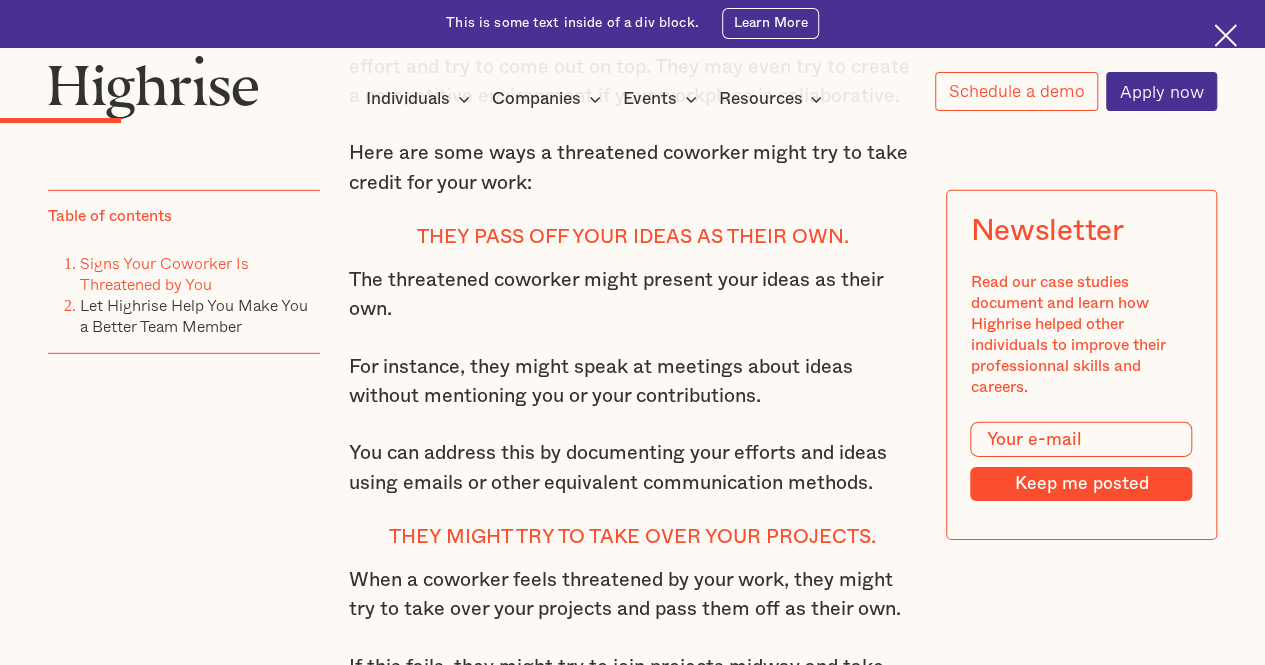 click on "You can address this by documenting your efforts and ideas using emails or other equivalent communication methods." at bounding box center (633, 468) 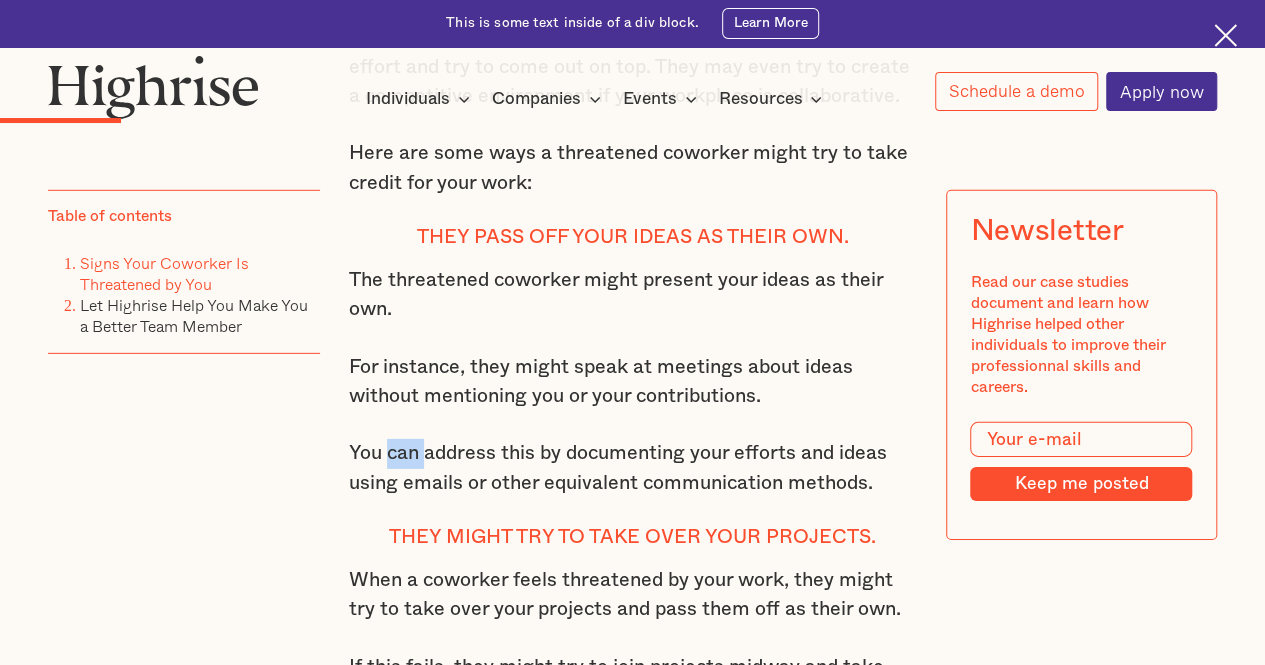 click on "You can address this by documenting your efforts and ideas using emails or other equivalent communication methods." at bounding box center (633, 468) 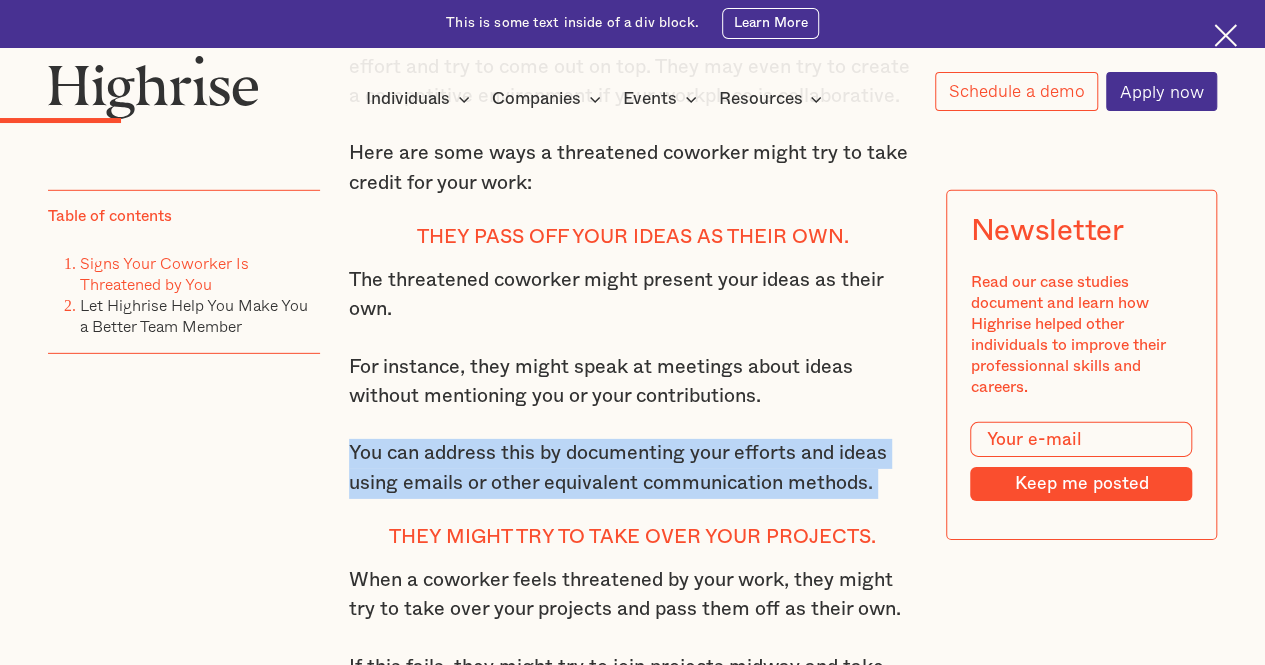 click on "You can address this by documenting your efforts and ideas using emails or other equivalent communication methods." at bounding box center (633, 468) 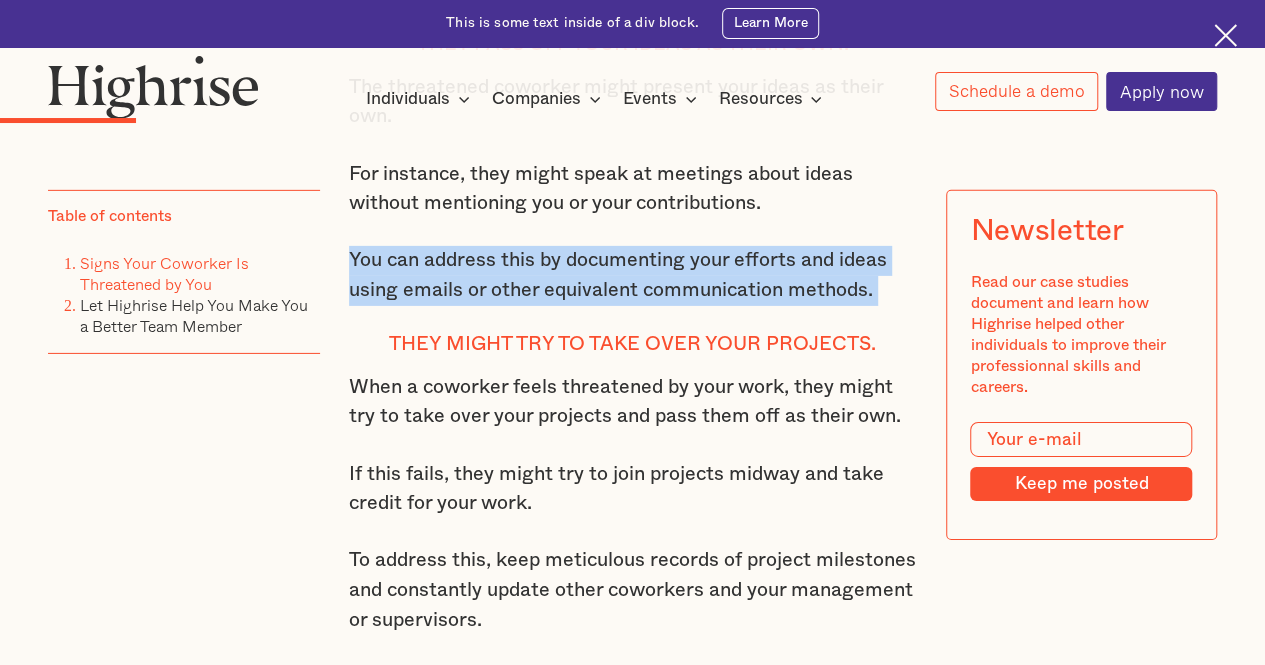 scroll, scrollTop: 3075, scrollLeft: 0, axis: vertical 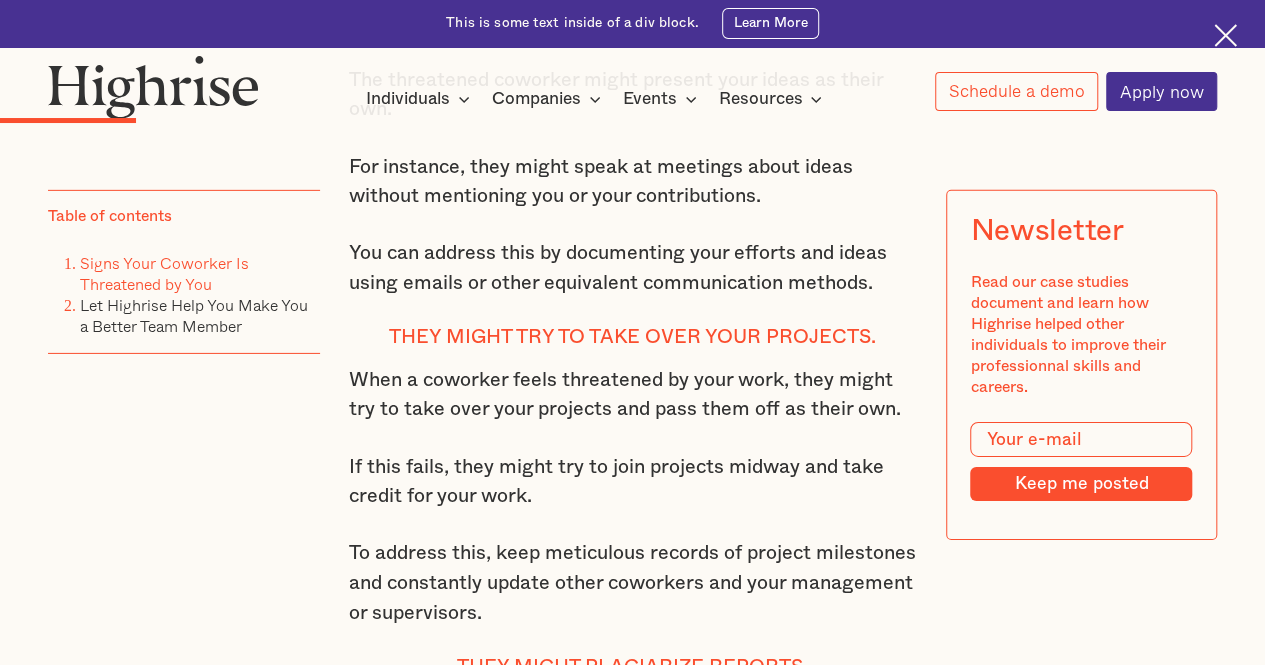 click on "When a coworker feels threatened by your work, they might try to take over your projects and pass them off as their own." at bounding box center (633, 395) 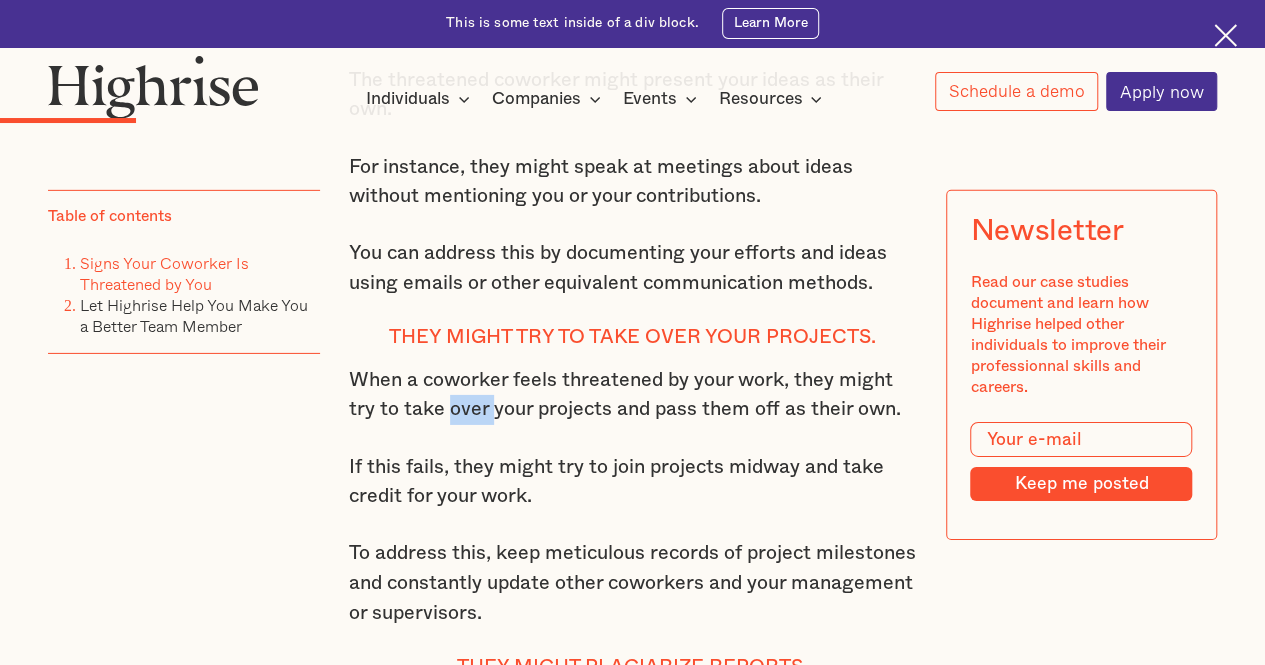 click on "When a coworker feels threatened by your work, they might try to take over your projects and pass them off as their own." at bounding box center (633, 395) 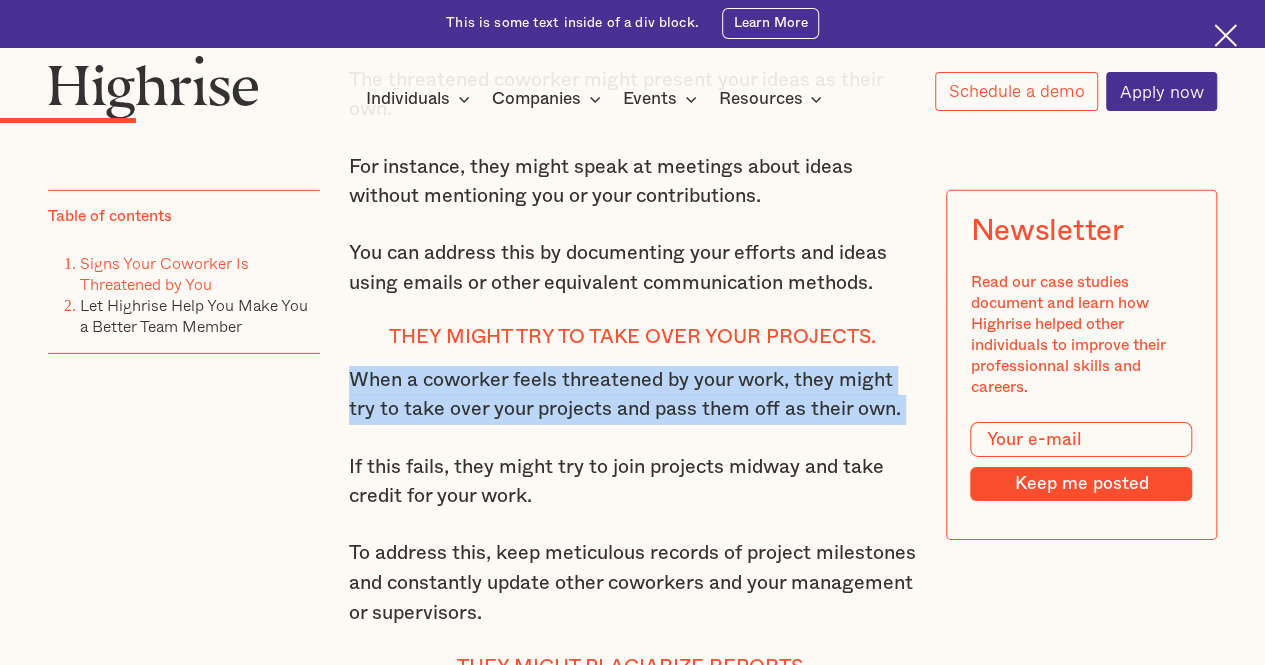 click on "When a coworker feels threatened by your work, they might try to take over your projects and pass them off as their own." at bounding box center [633, 395] 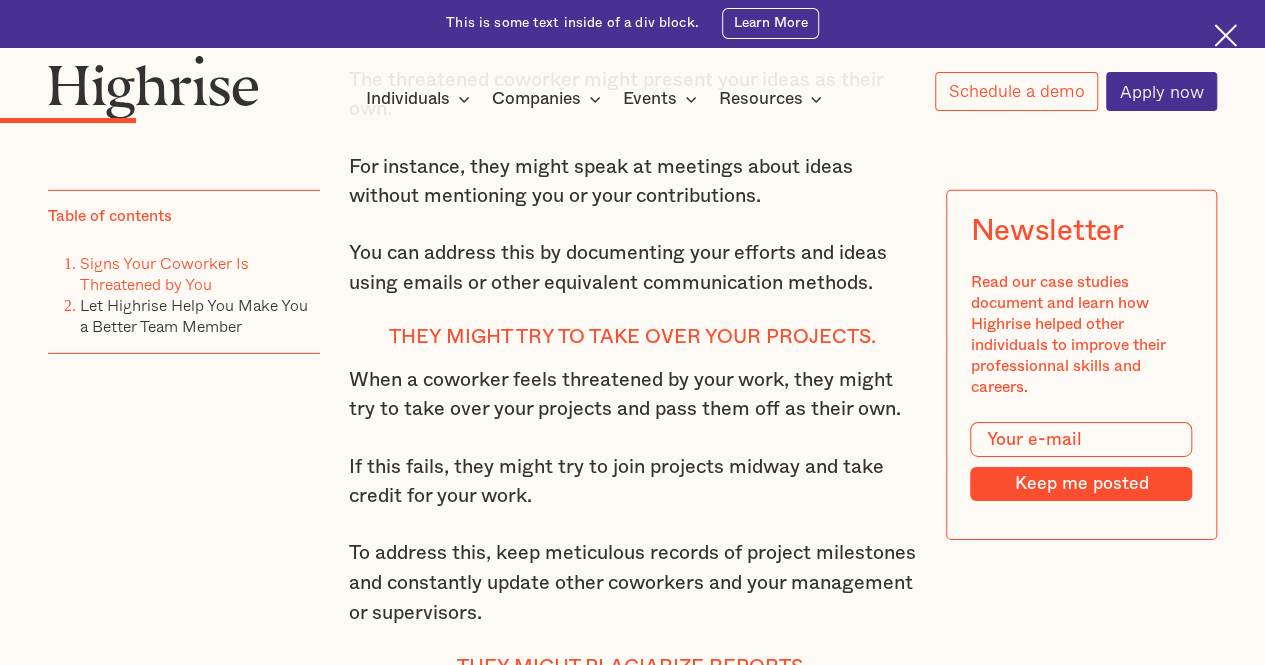 click on "If this fails, they might try to join projects midway and take credit for your work." at bounding box center [633, 482] 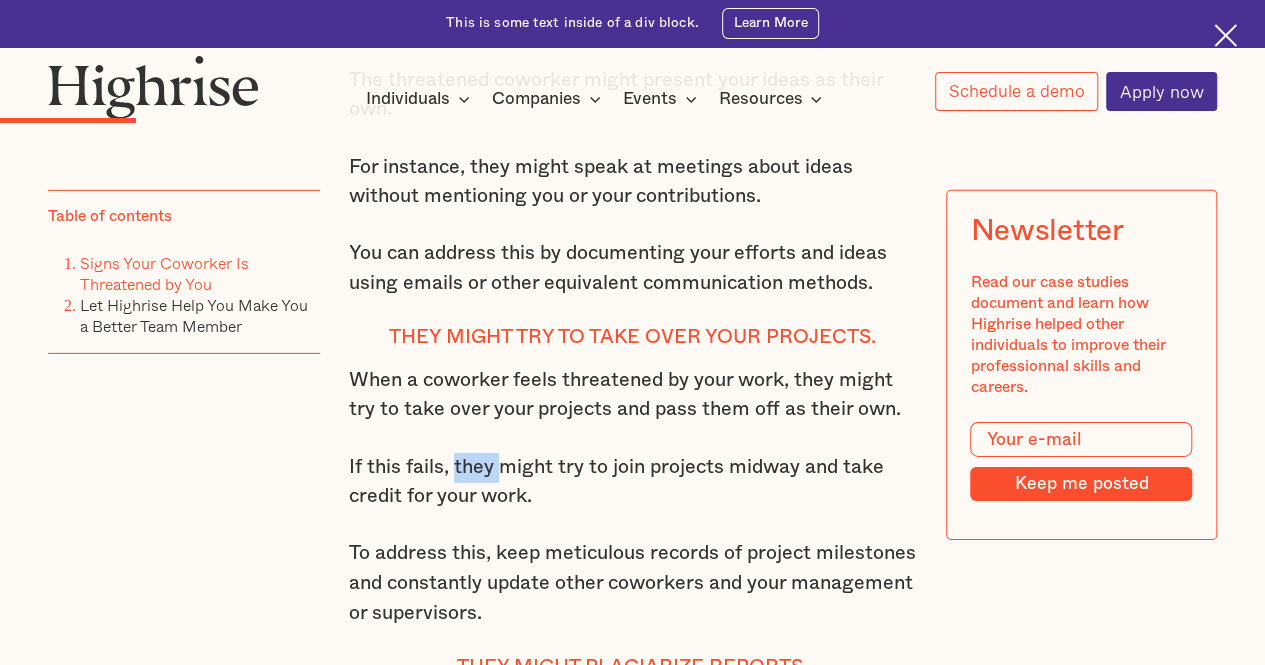 click on "If this fails, they might try to join projects midway and take credit for your work." at bounding box center [633, 482] 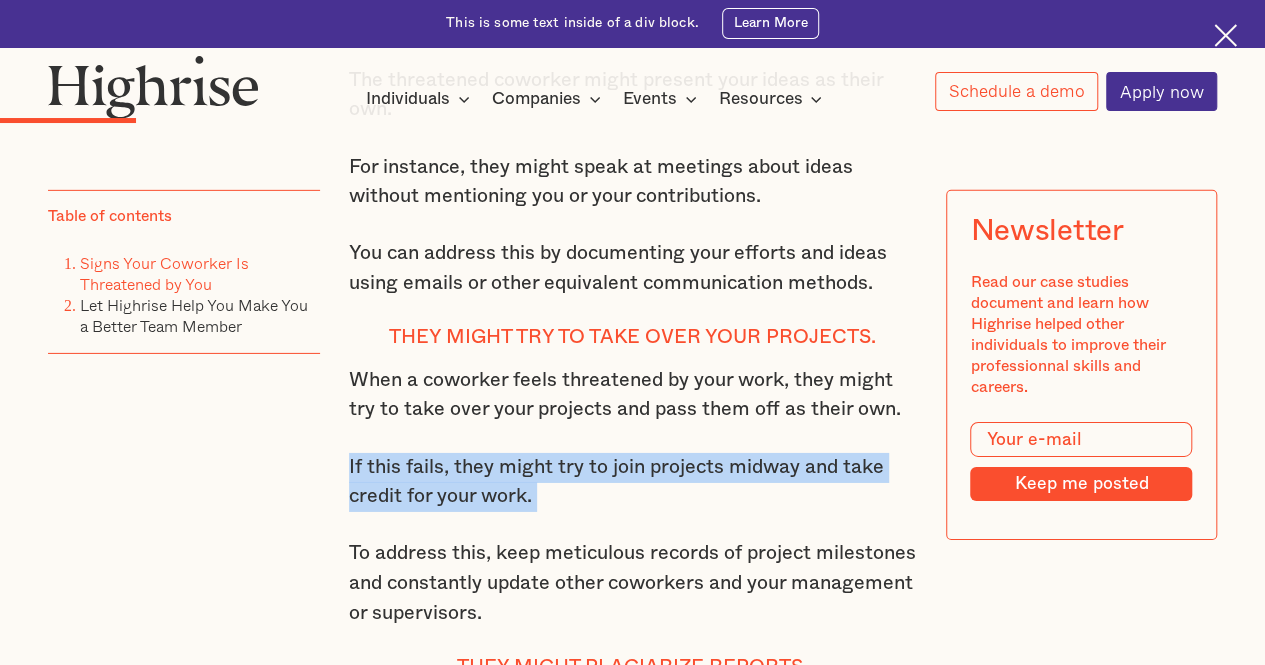 click on "If this fails, they might try to join projects midway and take credit for your work." at bounding box center (633, 482) 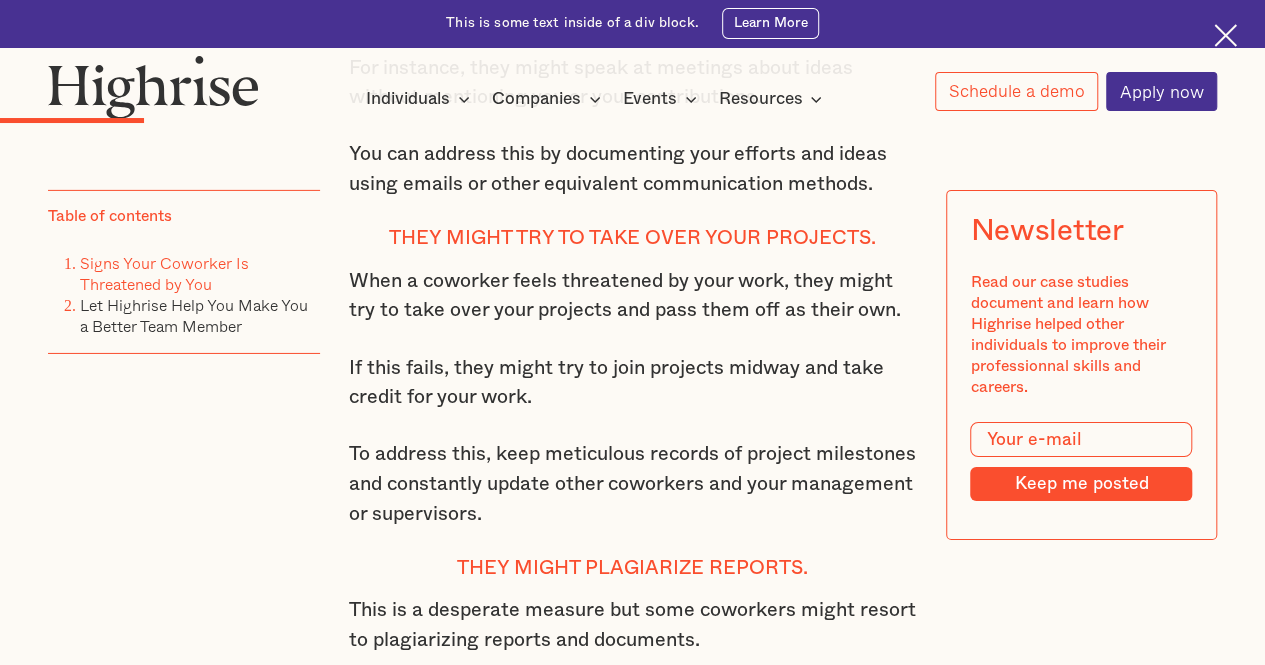 scroll, scrollTop: 3175, scrollLeft: 0, axis: vertical 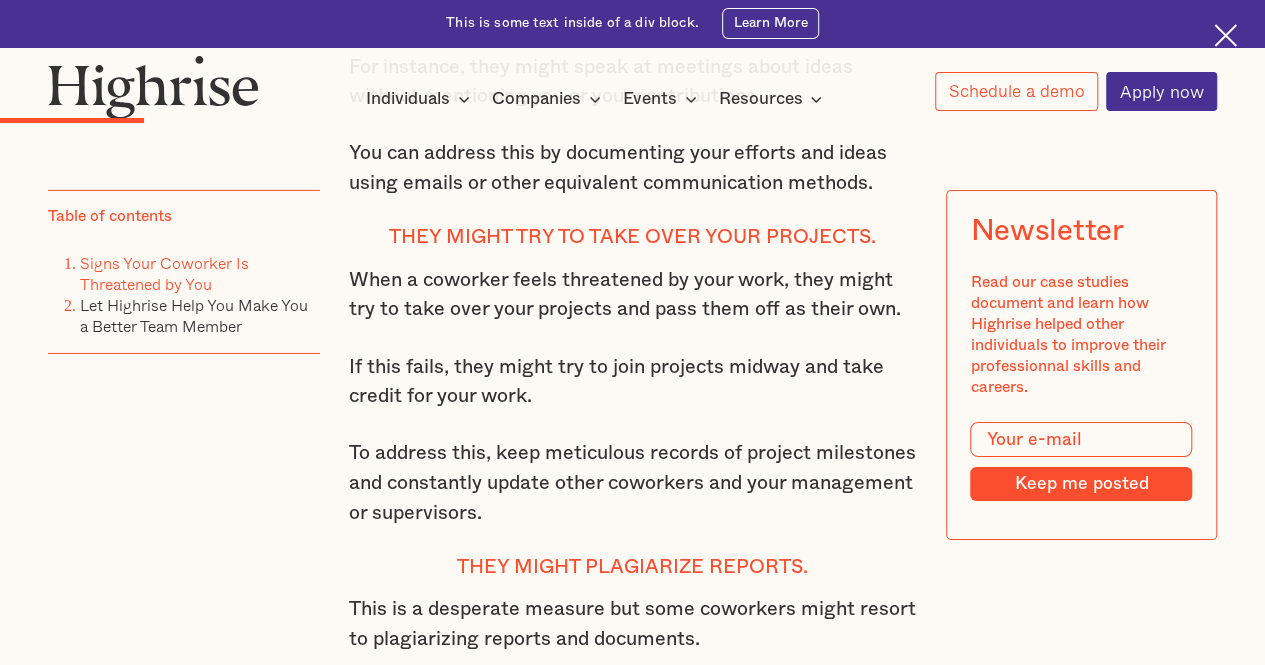 click on "To address this, keep meticulous records of project milestones and constantly update other coworkers and your management or supervisors." at bounding box center (633, 483) 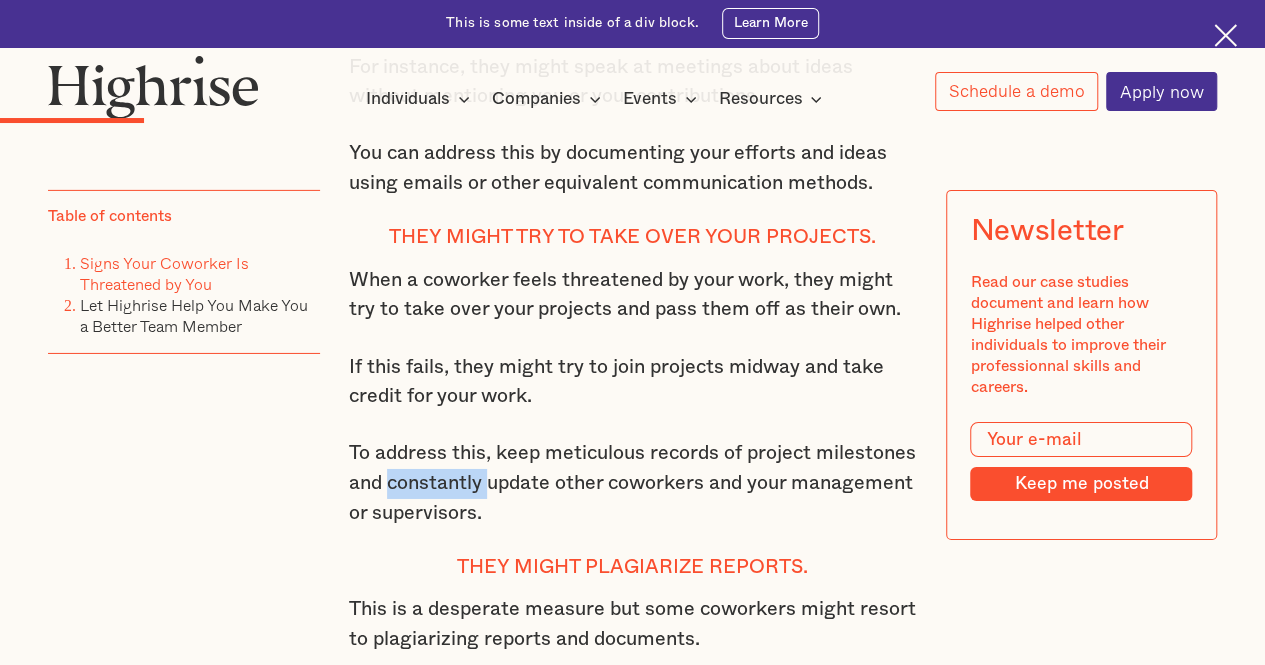 click on "To address this, keep meticulous records of project milestones and constantly update other coworkers and your management or supervisors." at bounding box center (633, 483) 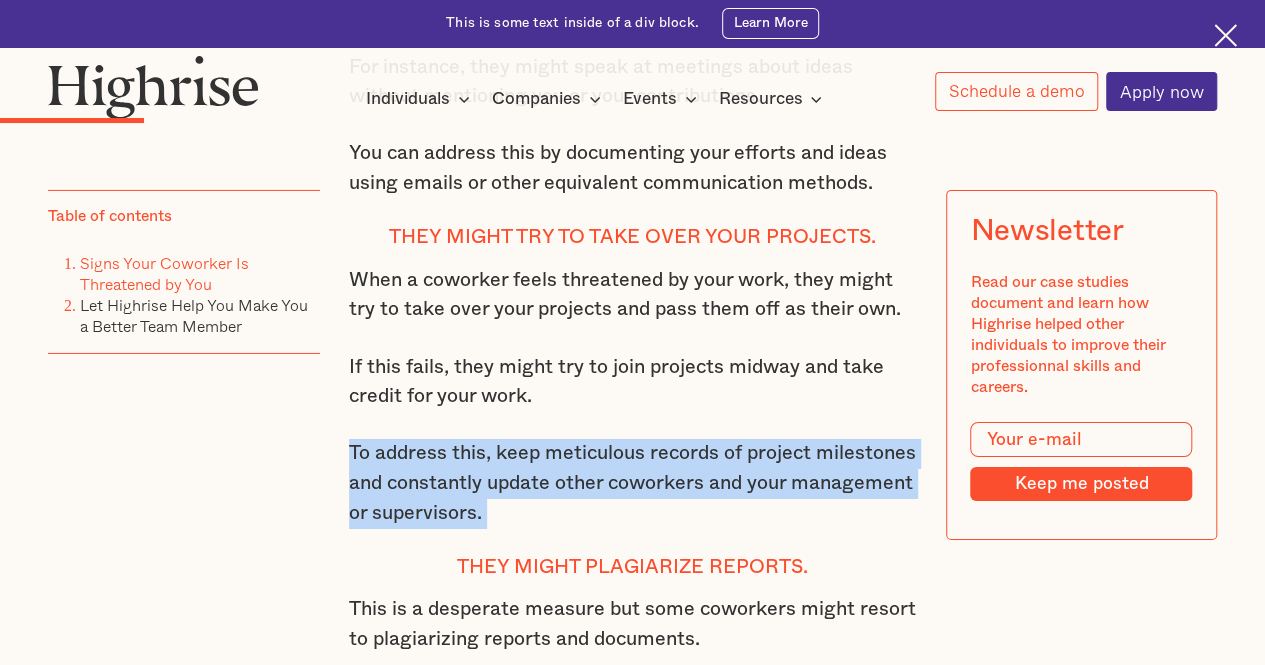 click on "To address this, keep meticulous records of project milestones and constantly update other coworkers and your management or supervisors." at bounding box center (633, 483) 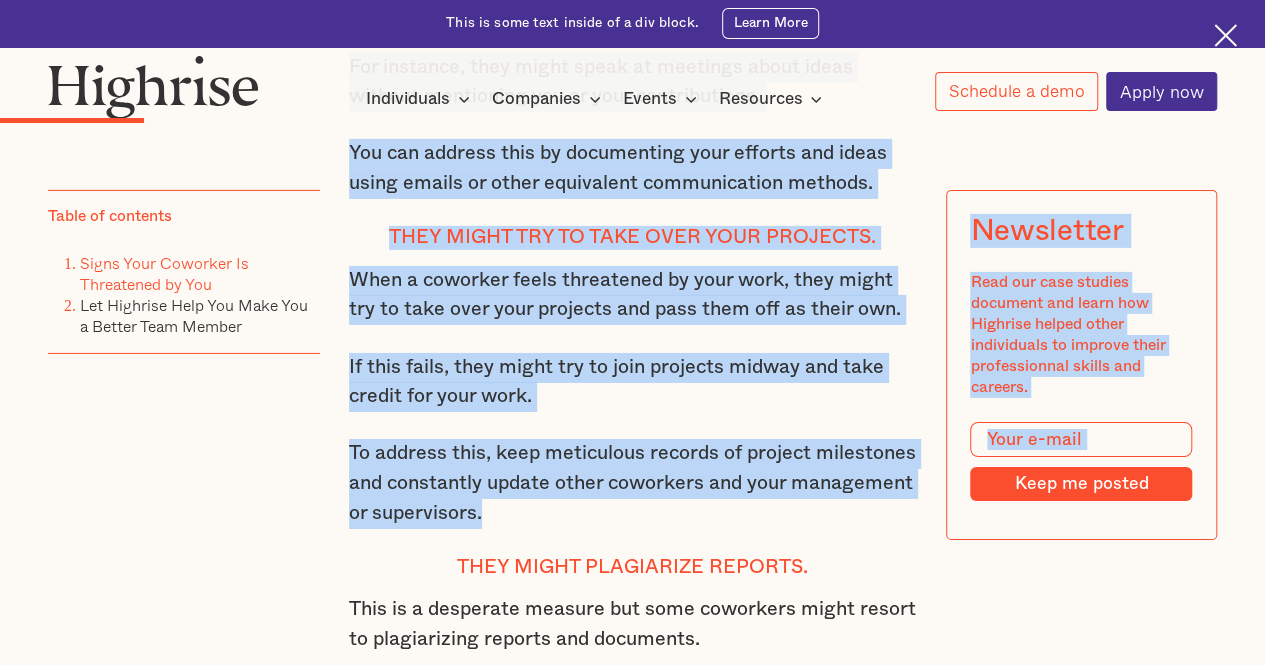 drag, startPoint x: 528, startPoint y: 554, endPoint x: 308, endPoint y: 483, distance: 231.1731 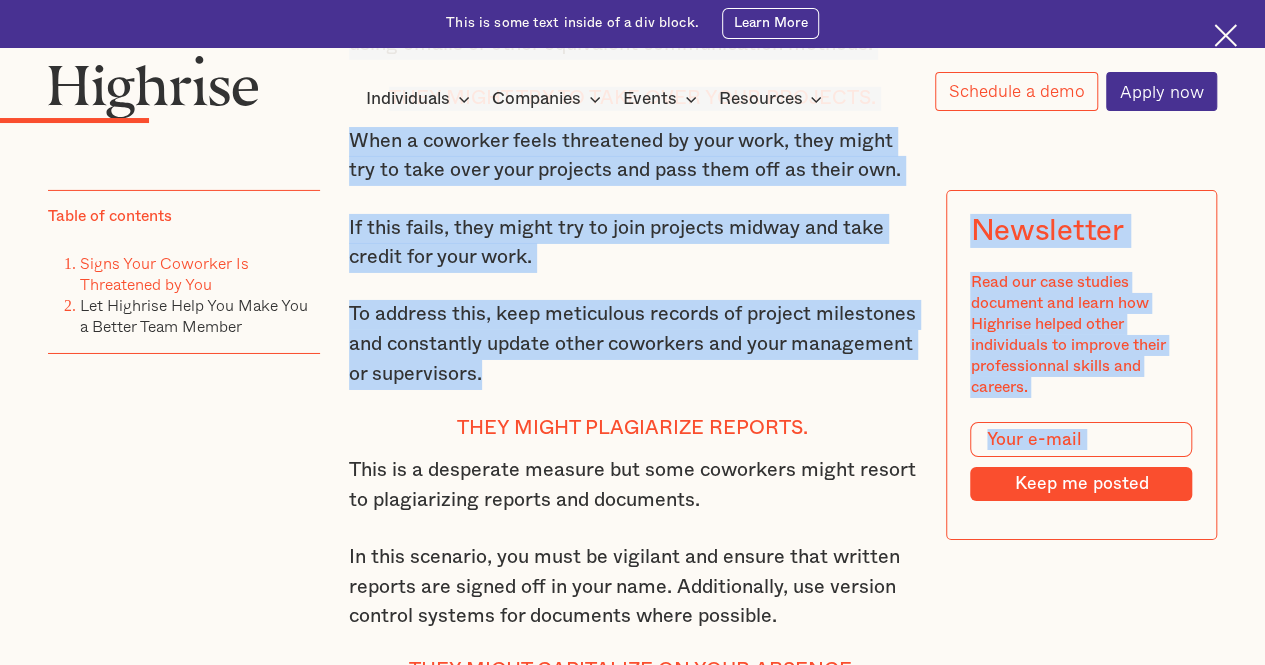 scroll, scrollTop: 3375, scrollLeft: 0, axis: vertical 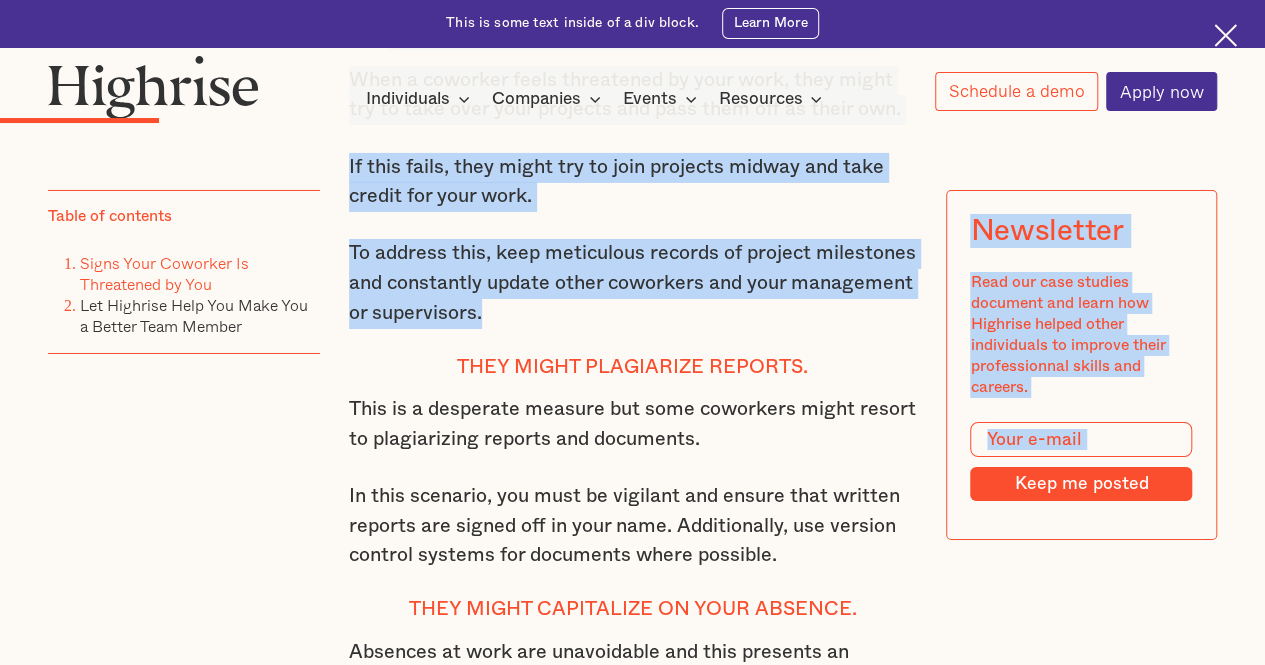 click on "To address this, keep meticulous records of project milestones and constantly update other coworkers and your management or supervisors." at bounding box center [633, 283] 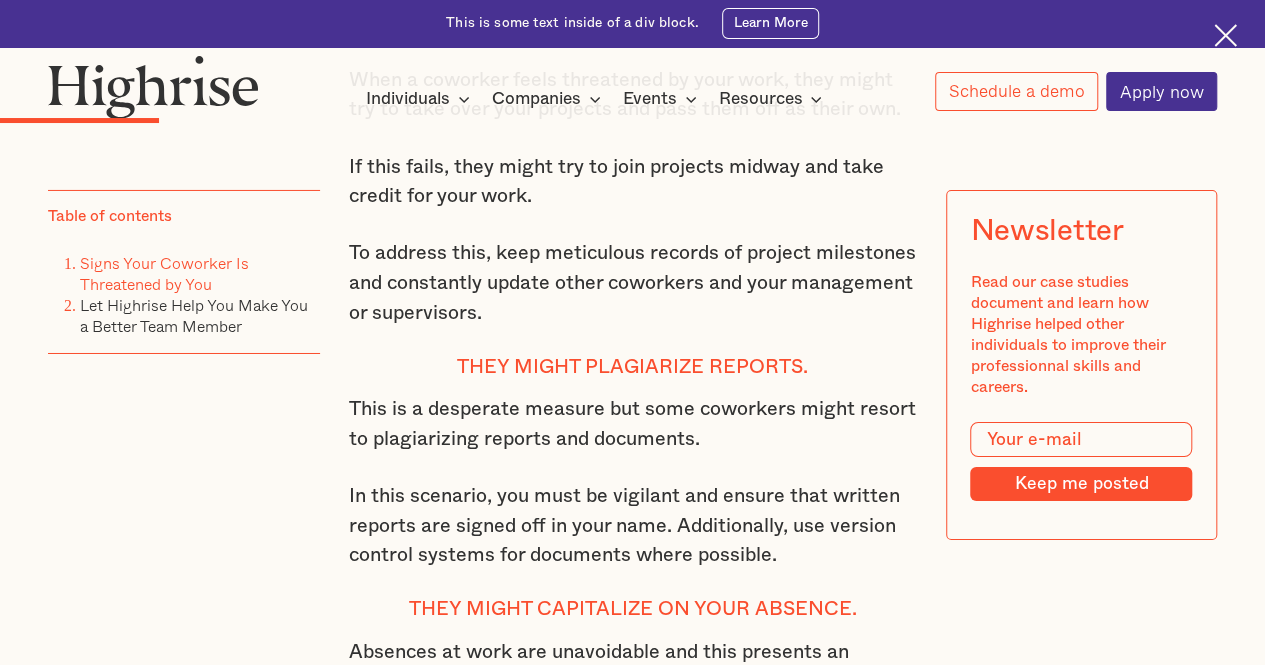 click on "This is a desperate measure but some coworkers might resort to plagiarizing reports and documents." at bounding box center [633, 424] 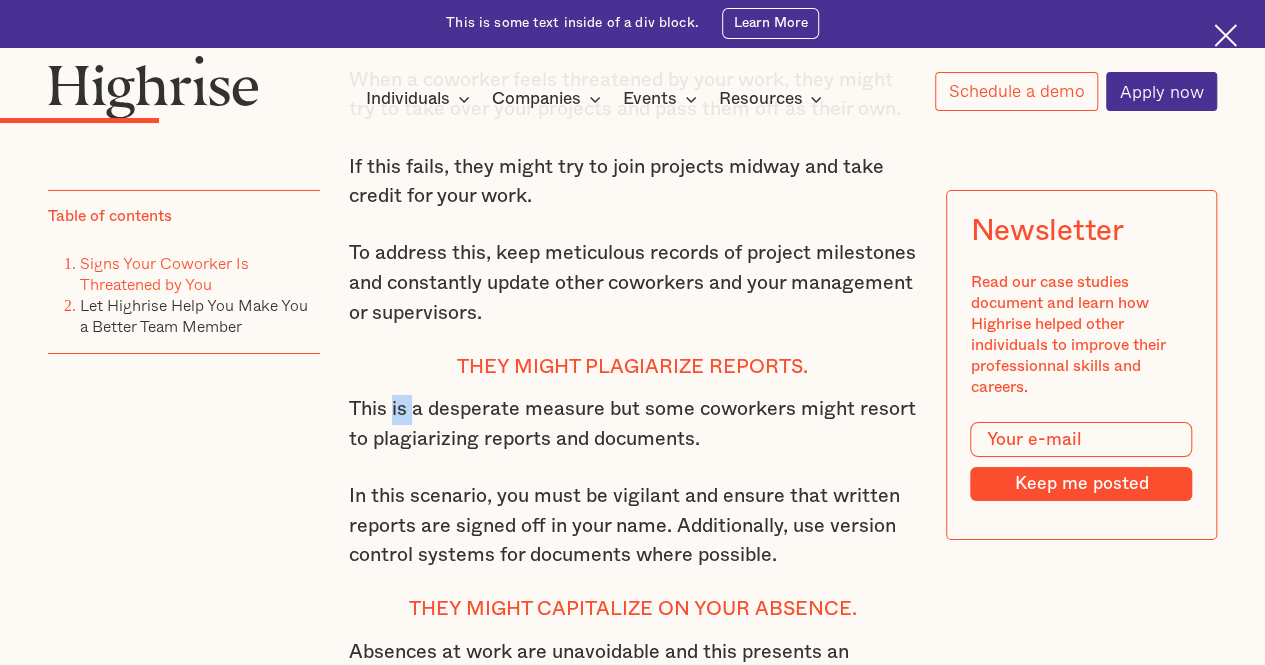 click on "This is a desperate measure but some coworkers might resort to plagiarizing reports and documents." at bounding box center (633, 424) 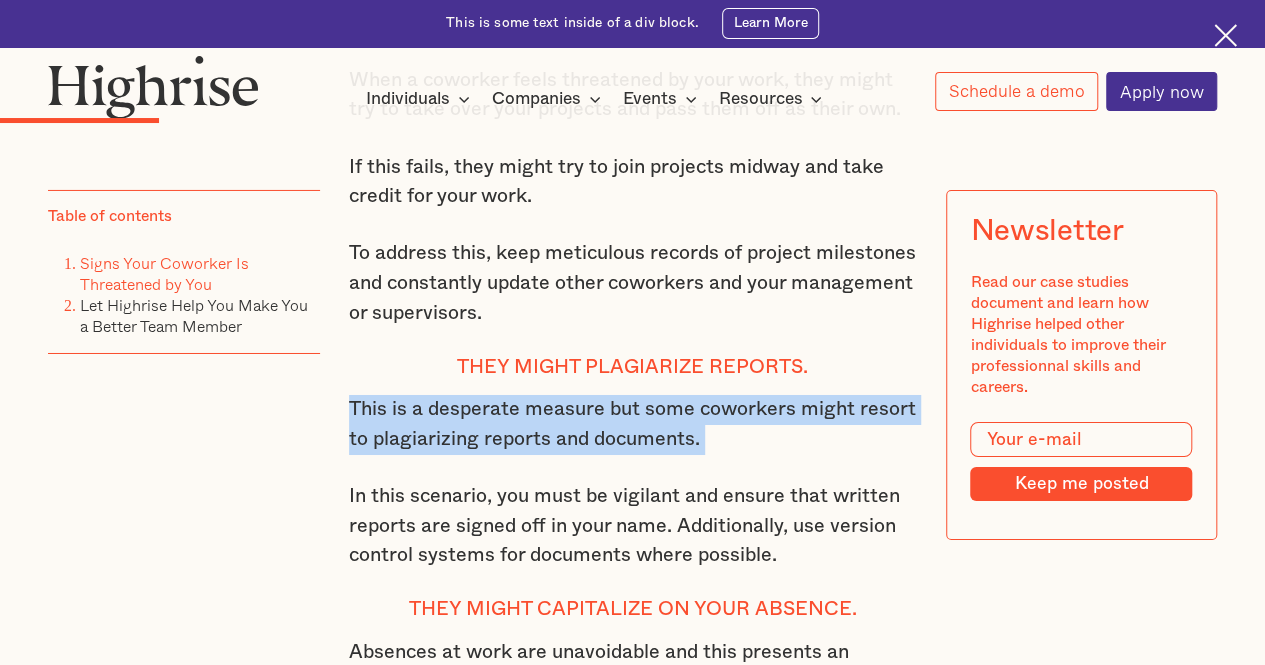 click on "This is a desperate measure but some coworkers might resort to plagiarizing reports and documents." at bounding box center (633, 424) 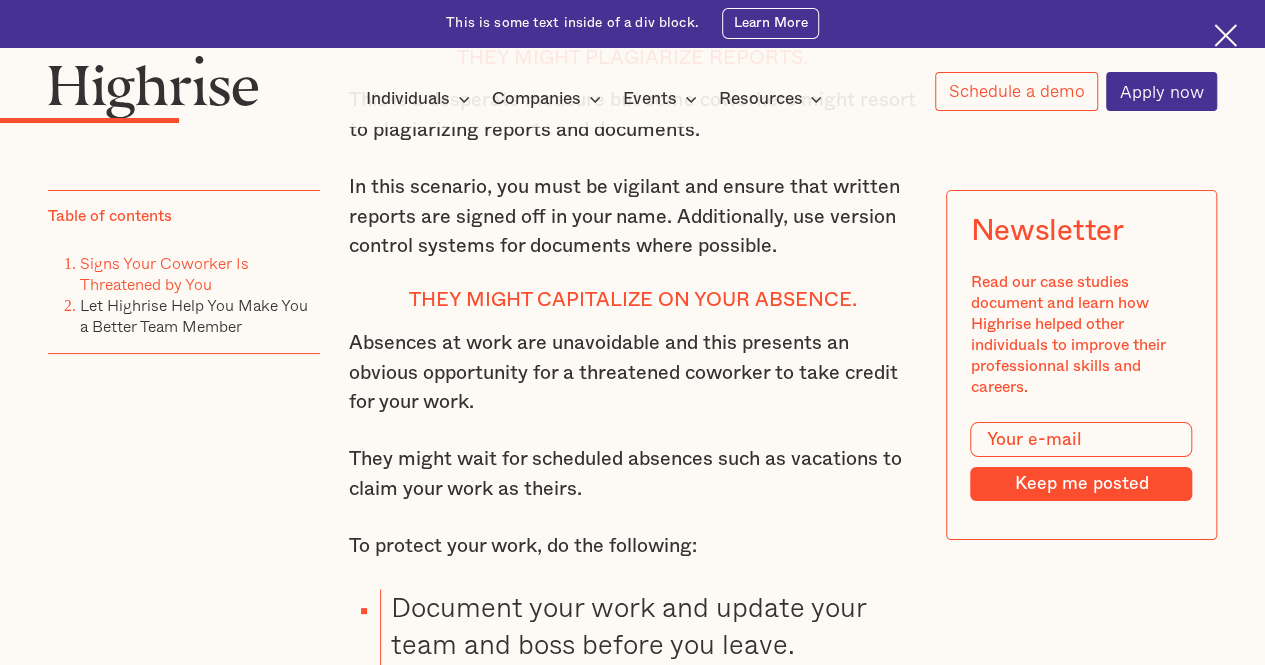scroll, scrollTop: 3700, scrollLeft: 0, axis: vertical 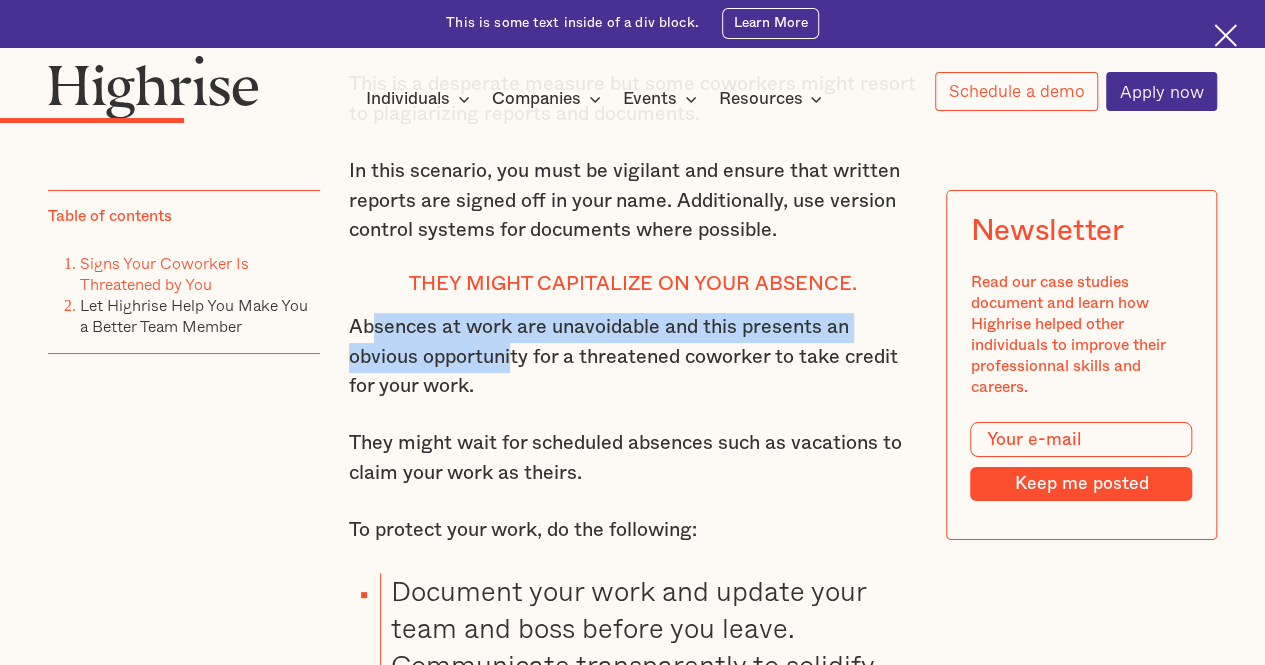 drag, startPoint x: 495, startPoint y: 404, endPoint x: 370, endPoint y: 361, distance: 132.18925 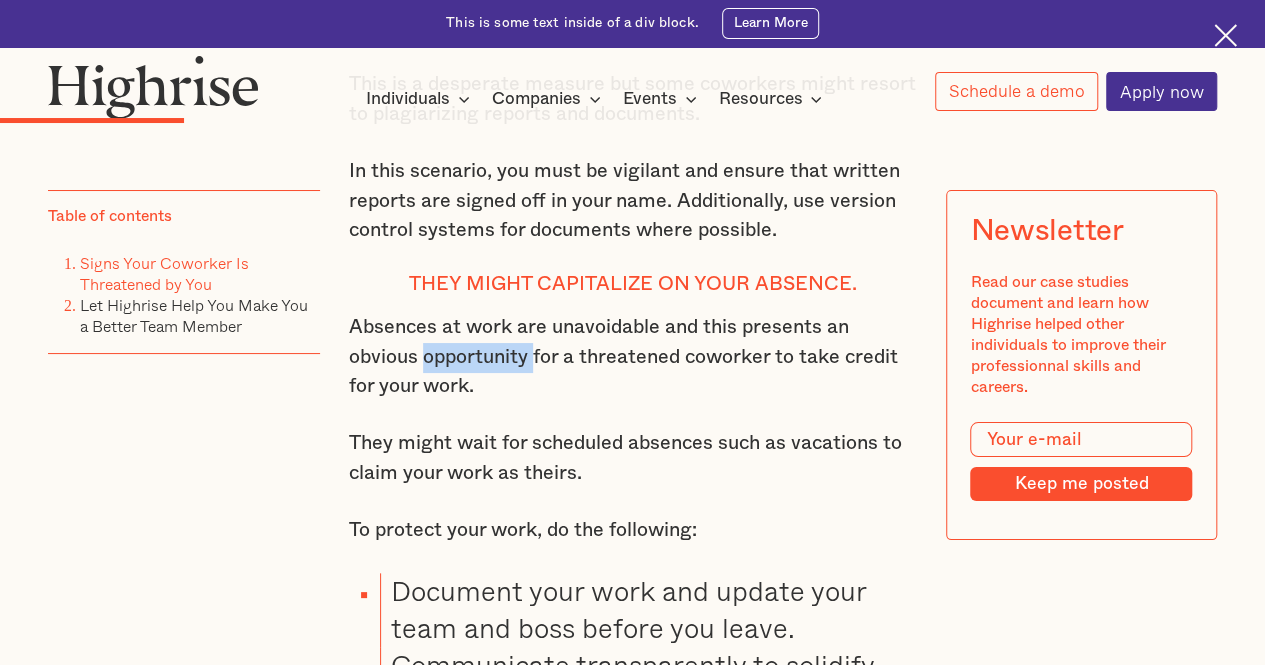 click on "Absences at work are unavoidable and this presents an obvious opportunity for a threatened coworker to take credit for your work." at bounding box center (633, 357) 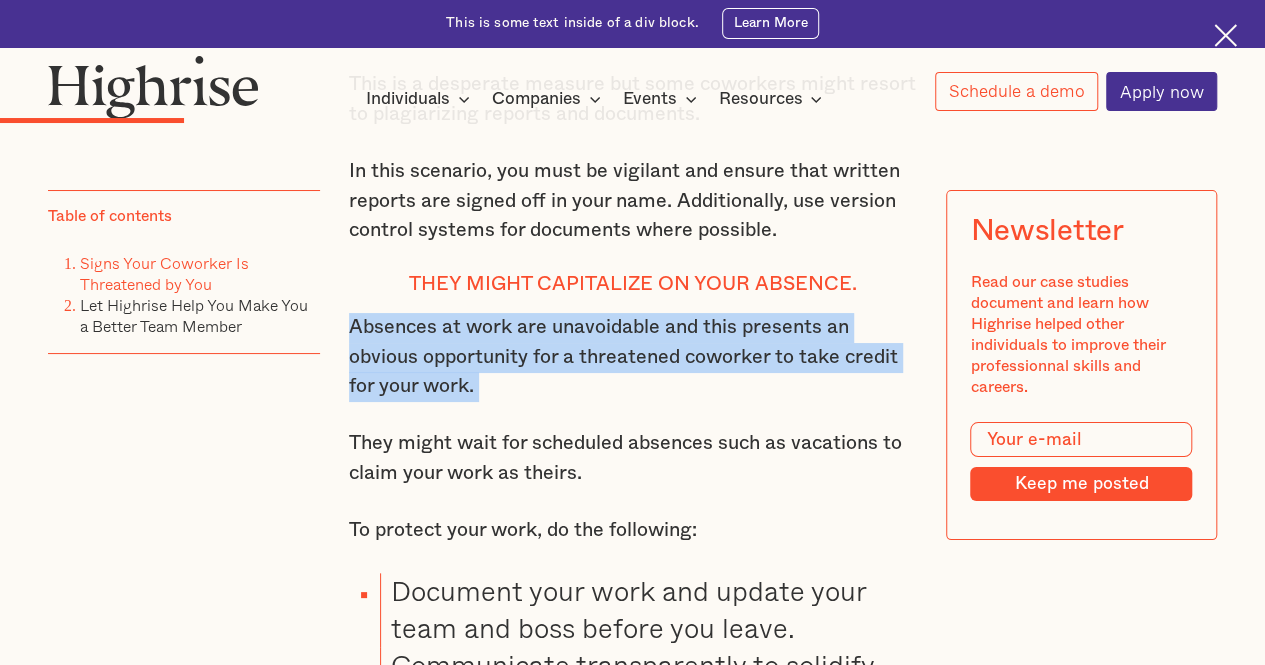 click on "Absences at work are unavoidable and this presents an obvious opportunity for a threatened coworker to take credit for your work." at bounding box center (633, 357) 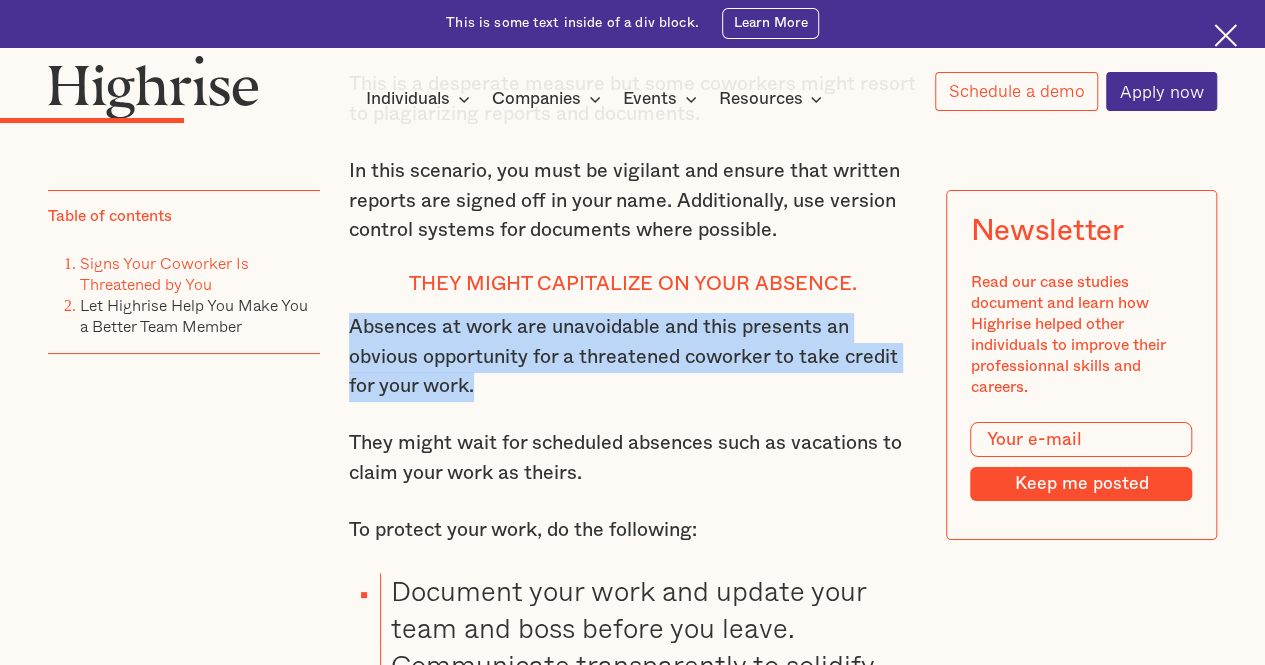 drag, startPoint x: 350, startPoint y: 367, endPoint x: 592, endPoint y: 420, distance: 247.73575 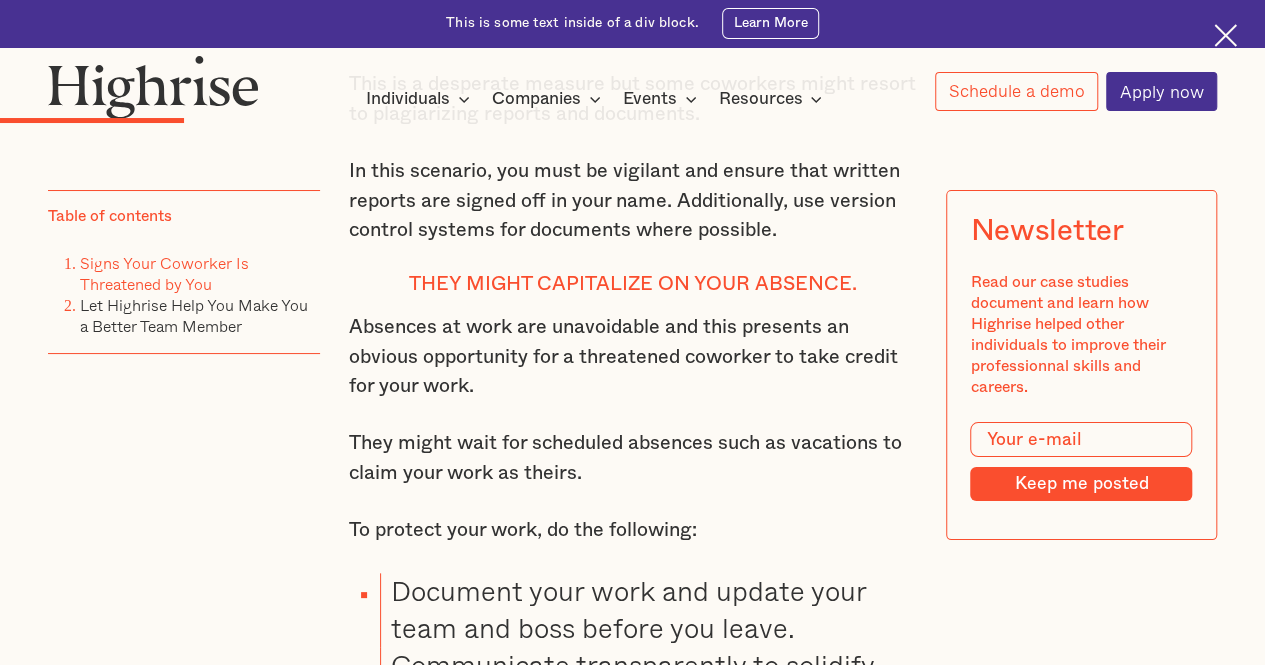 click on "They might wait for scheduled absences such as vacations to claim your work as theirs." at bounding box center [633, 458] 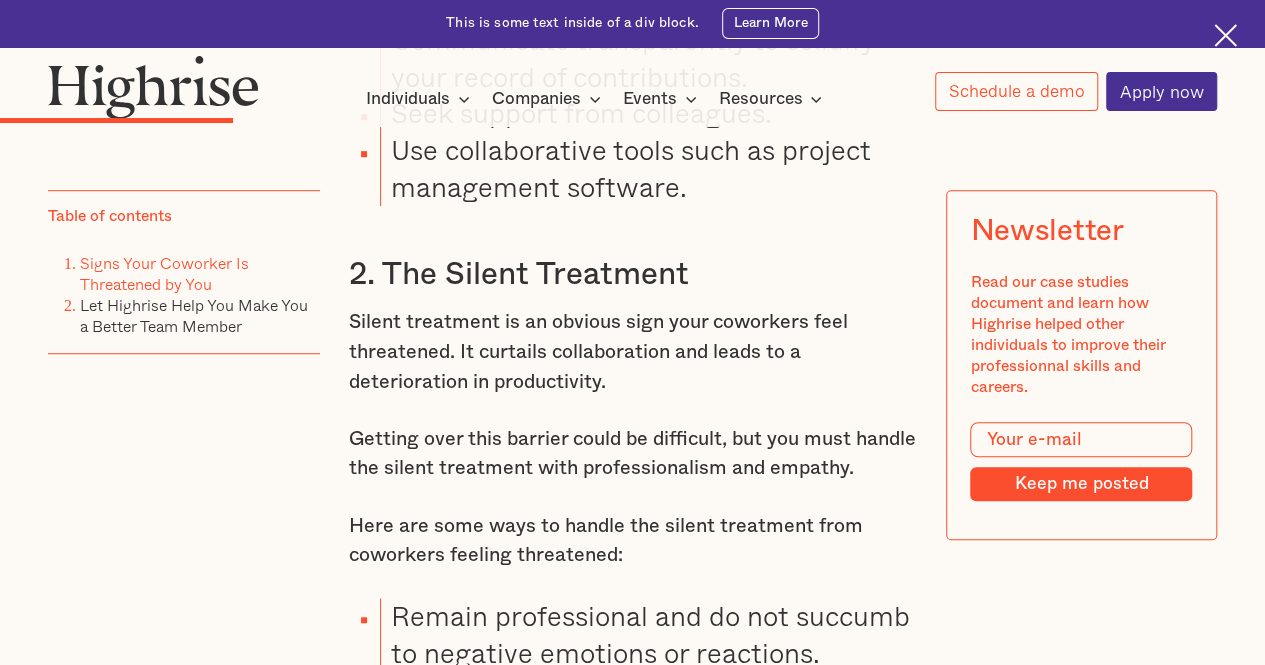 click on "Silent treatment is an obvious sign your coworkers feel threatened. It curtails collaboration and leads to a deterioration in productivity." at bounding box center [633, 352] 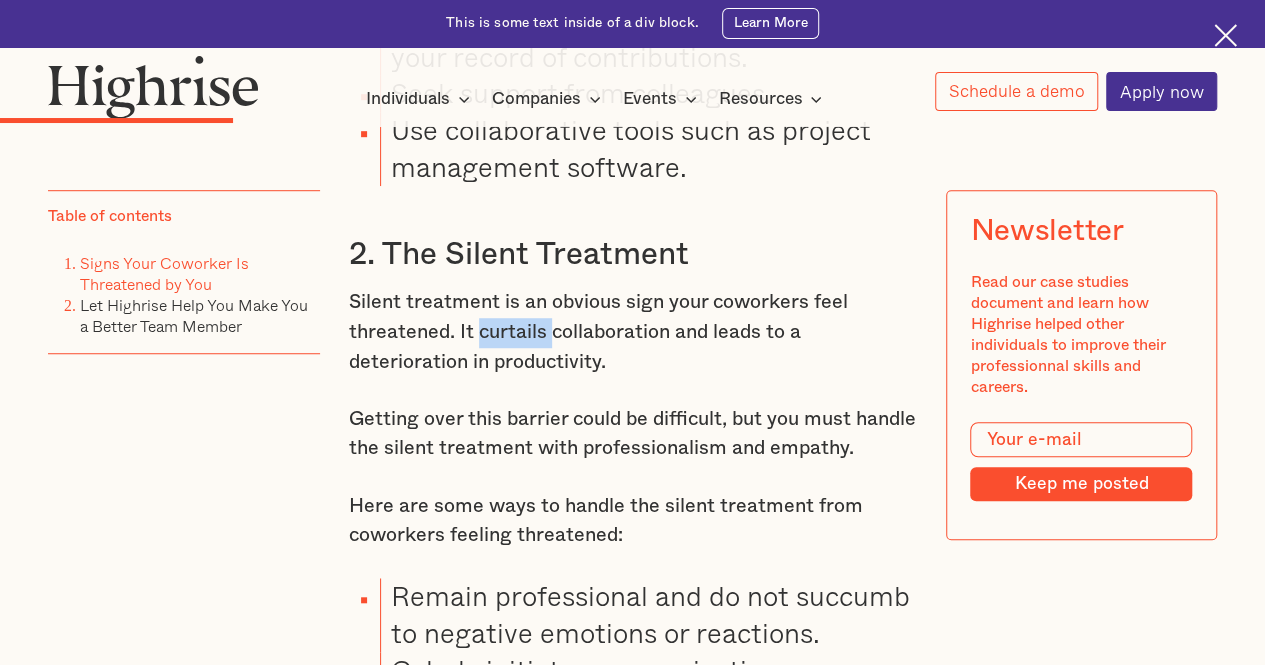 click on "Silent treatment is an obvious sign your coworkers feel threatened. It curtails collaboration and leads to a deterioration in productivity." at bounding box center (633, 332) 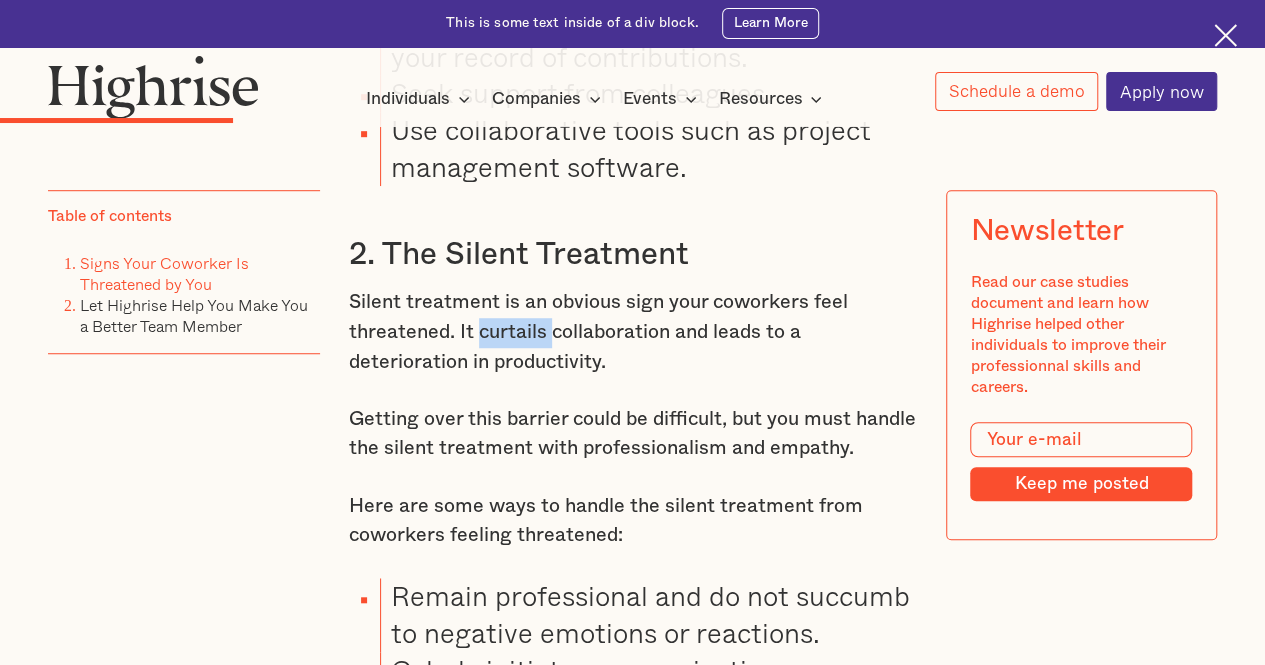 scroll, scrollTop: 4350, scrollLeft: 0, axis: vertical 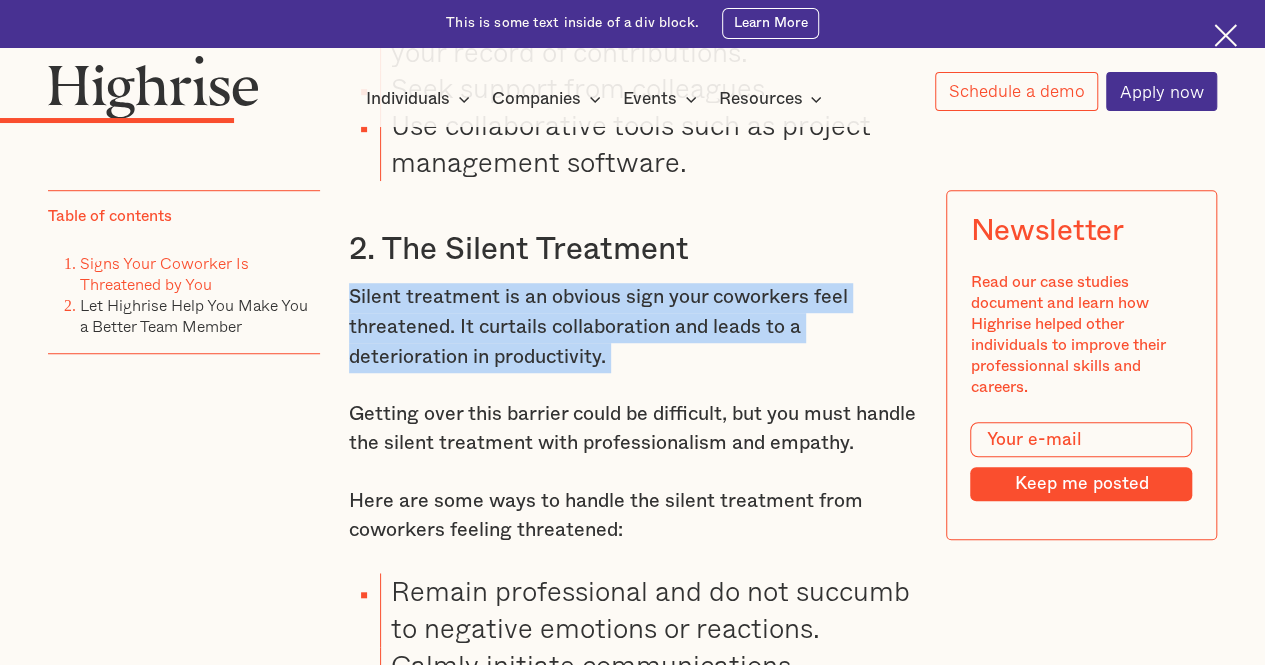 click on "Silent treatment is an obvious sign your coworkers feel threatened. It curtails collaboration and leads to a deterioration in productivity." at bounding box center [633, 327] 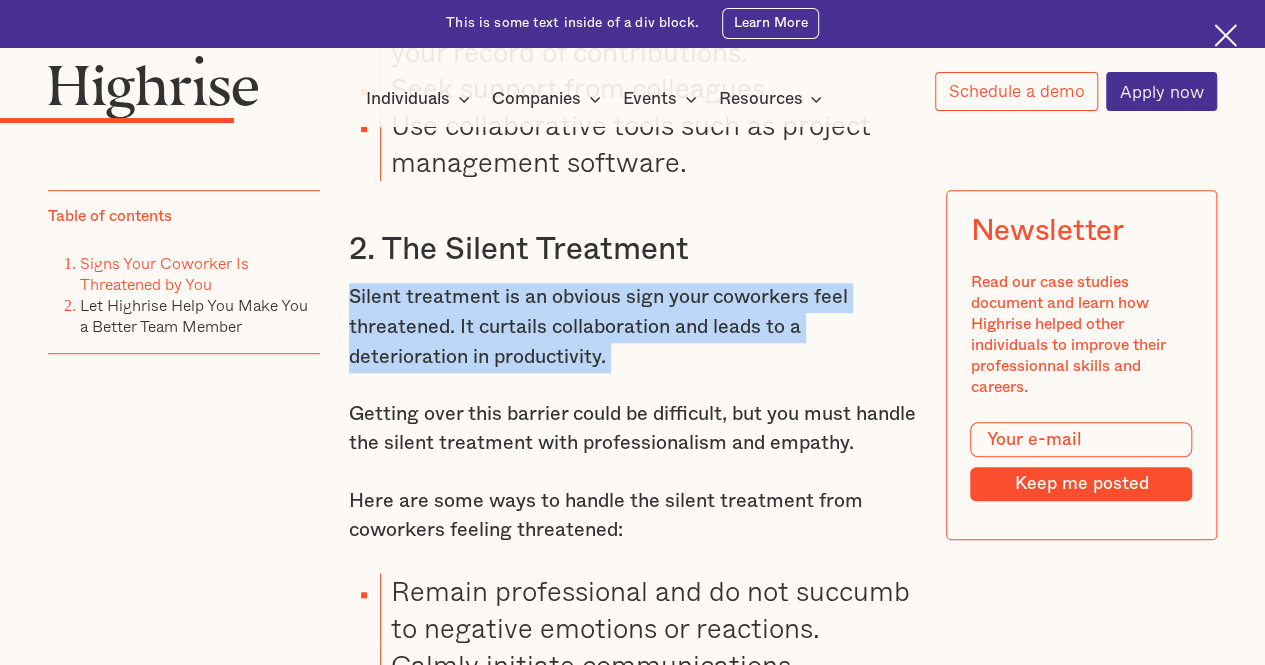 click on "Silent treatment is an obvious sign your coworkers feel threatened. It curtails collaboration and leads to a deterioration in productivity." at bounding box center [633, 327] 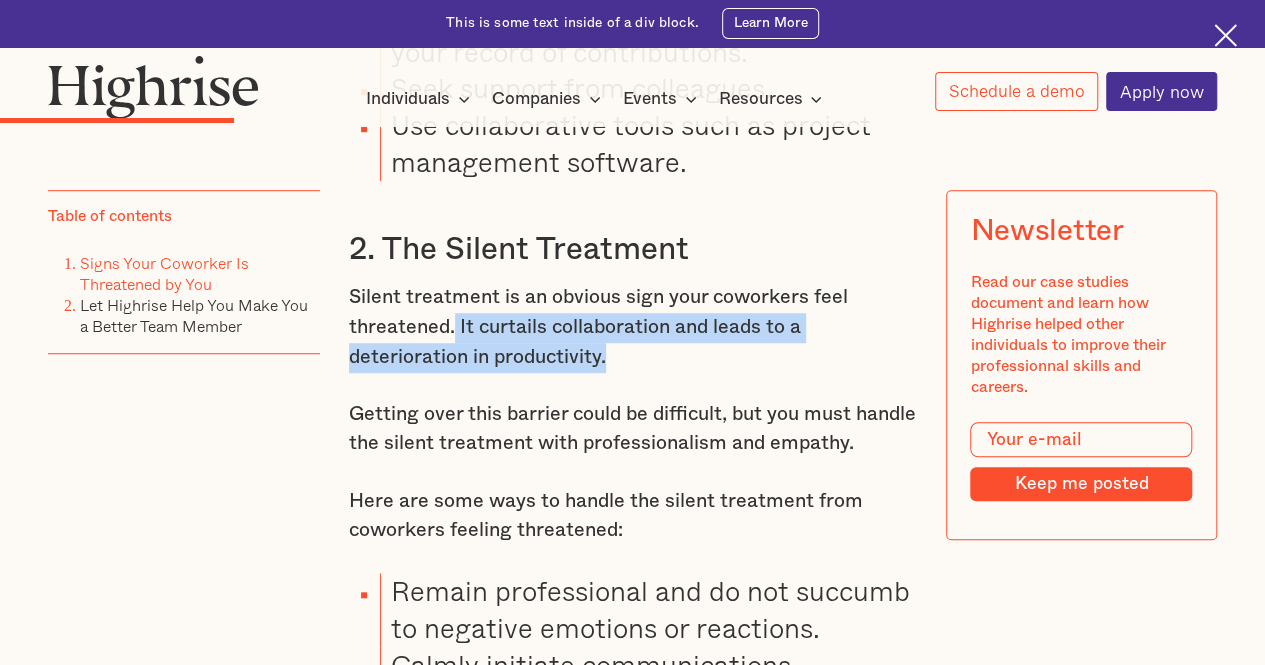 drag, startPoint x: 451, startPoint y: 374, endPoint x: 648, endPoint y: 409, distance: 200.08498 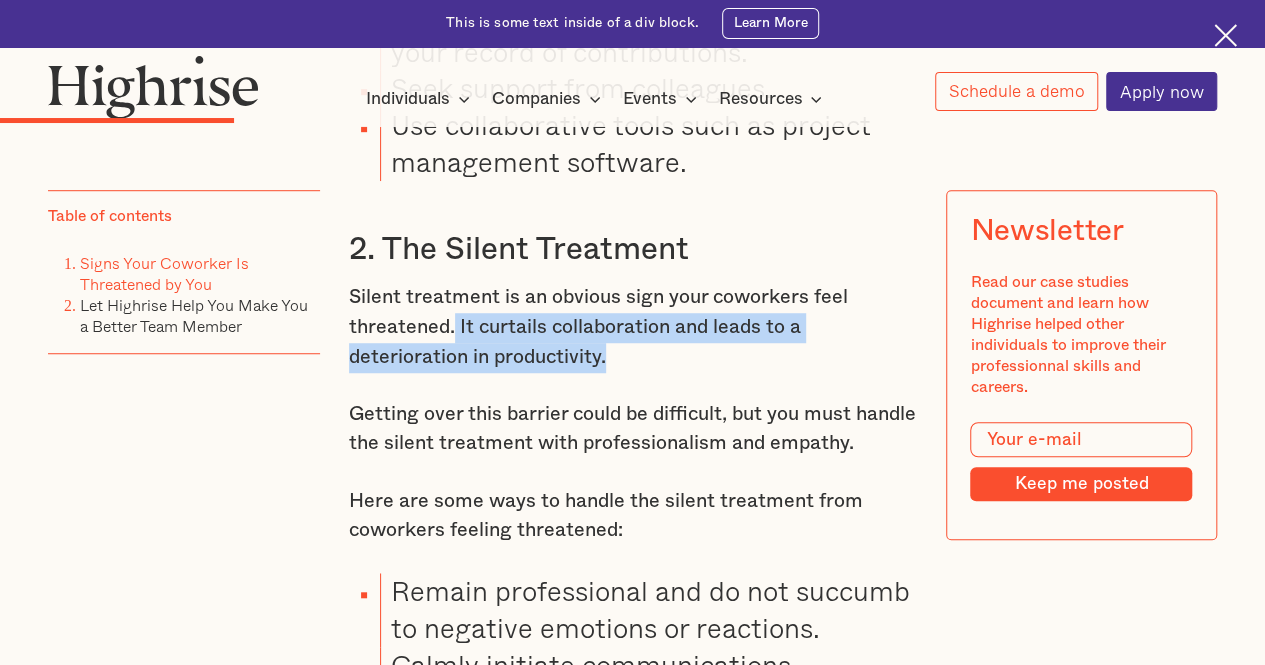 click on "Silent treatment is an obvious sign your coworkers feel threatened. It curtails collaboration and leads to a deterioration in productivity." at bounding box center [633, 327] 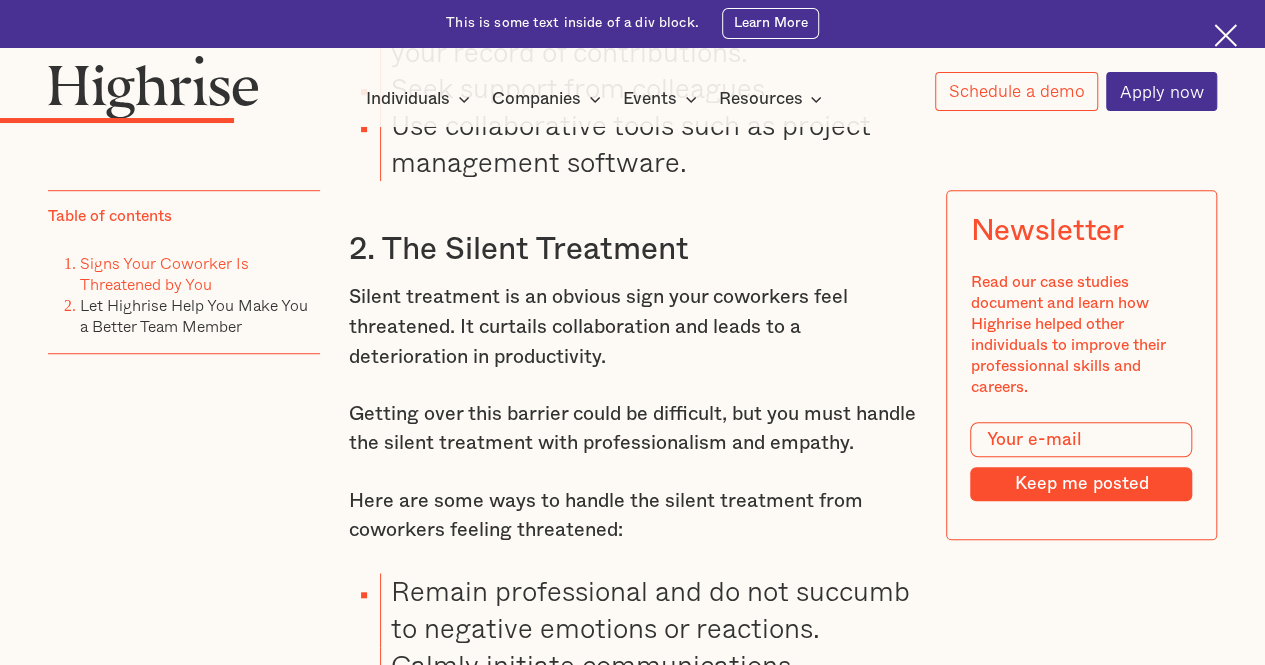 click on "Getting over this barrier could be difficult, but you must handle the silent treatment with professionalism and empathy." at bounding box center [633, 429] 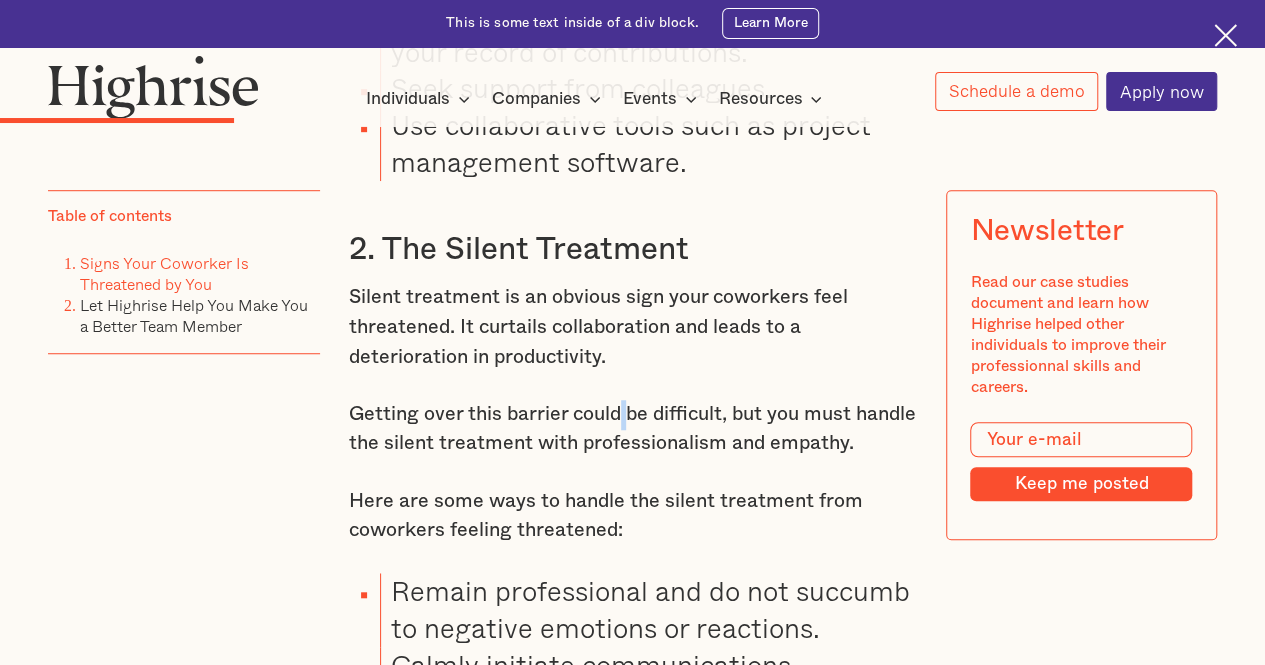 click on "Getting over this barrier could be difficult, but you must handle the silent treatment with professionalism and empathy." at bounding box center [633, 429] 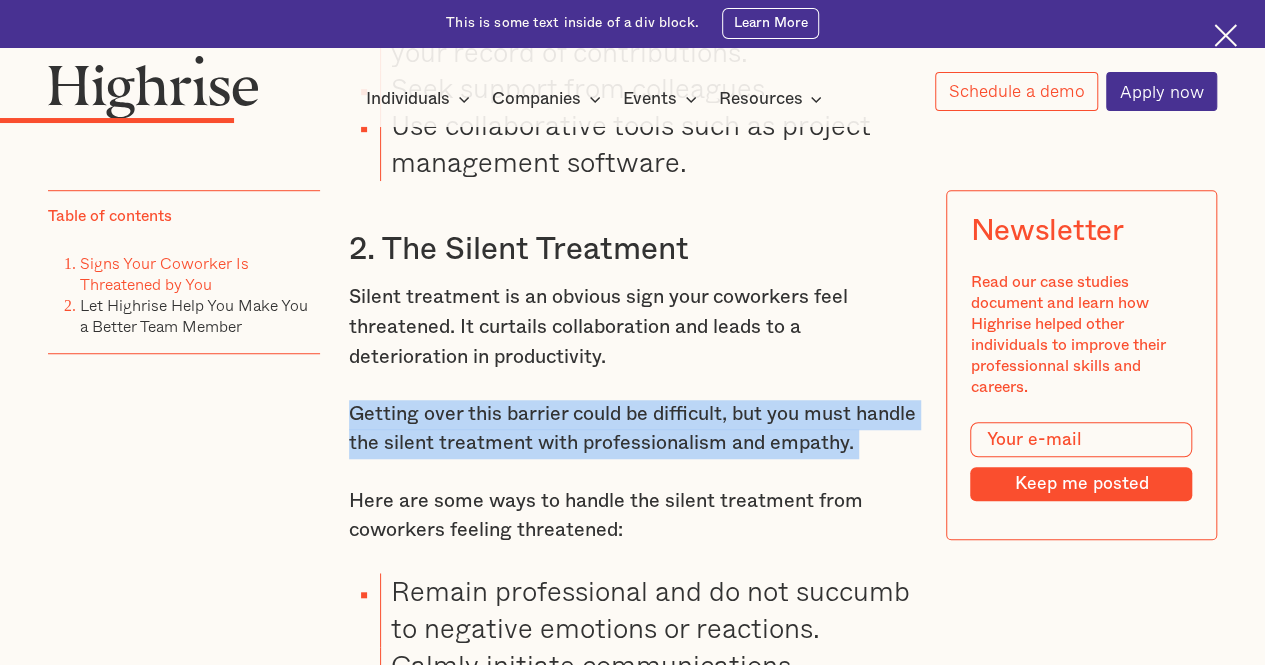 click on "Getting over this barrier could be difficult, but you must handle the silent treatment with professionalism and empathy." at bounding box center (633, 429) 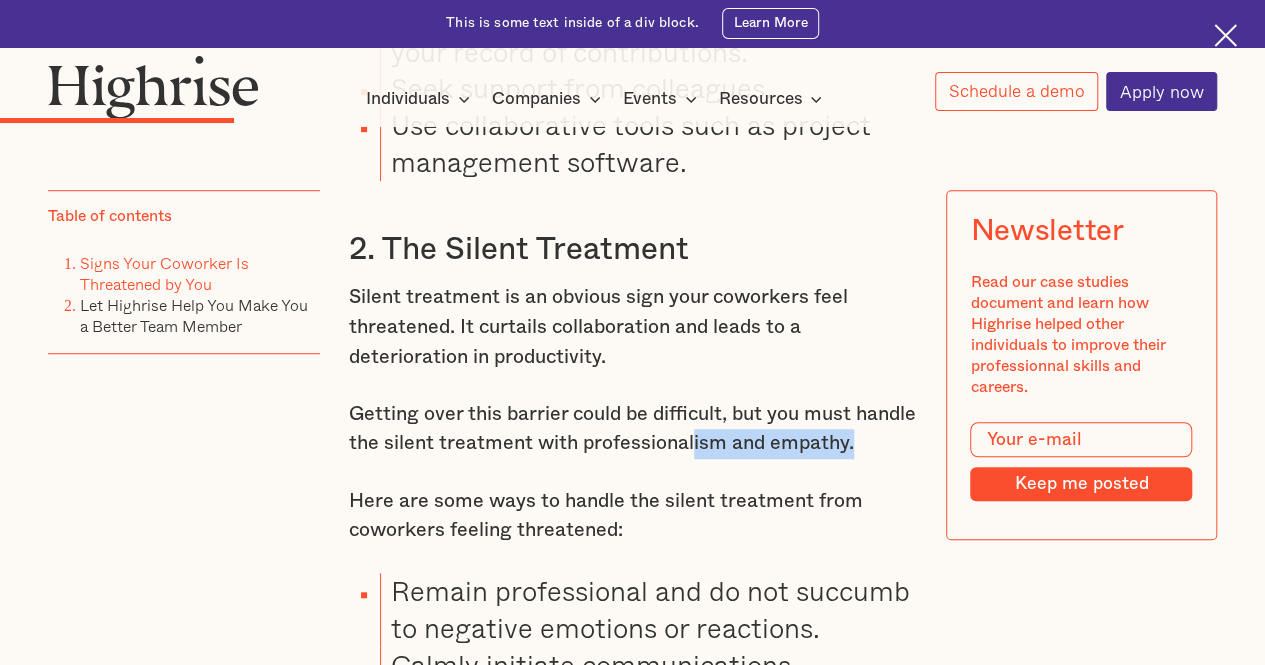 drag, startPoint x: 470, startPoint y: 525, endPoint x: 761, endPoint y: 483, distance: 294.01532 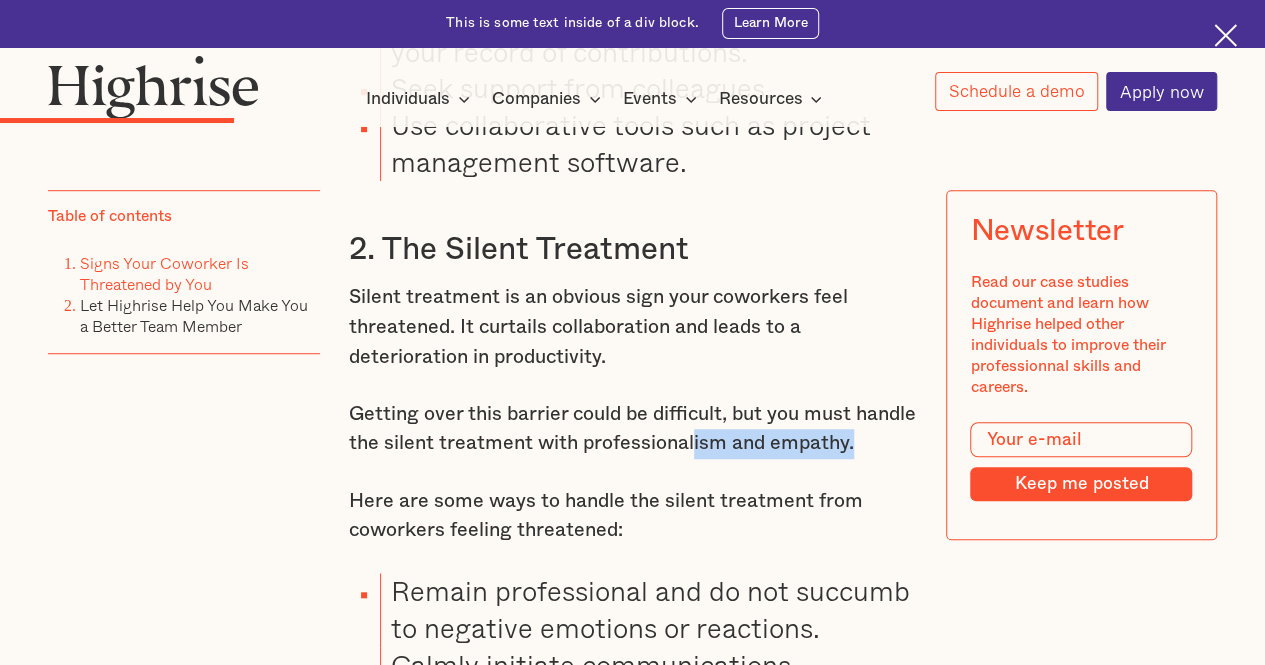 click on "Getting over this barrier could be difficult, but you must handle the silent treatment with professionalism and empathy." at bounding box center [633, 429] 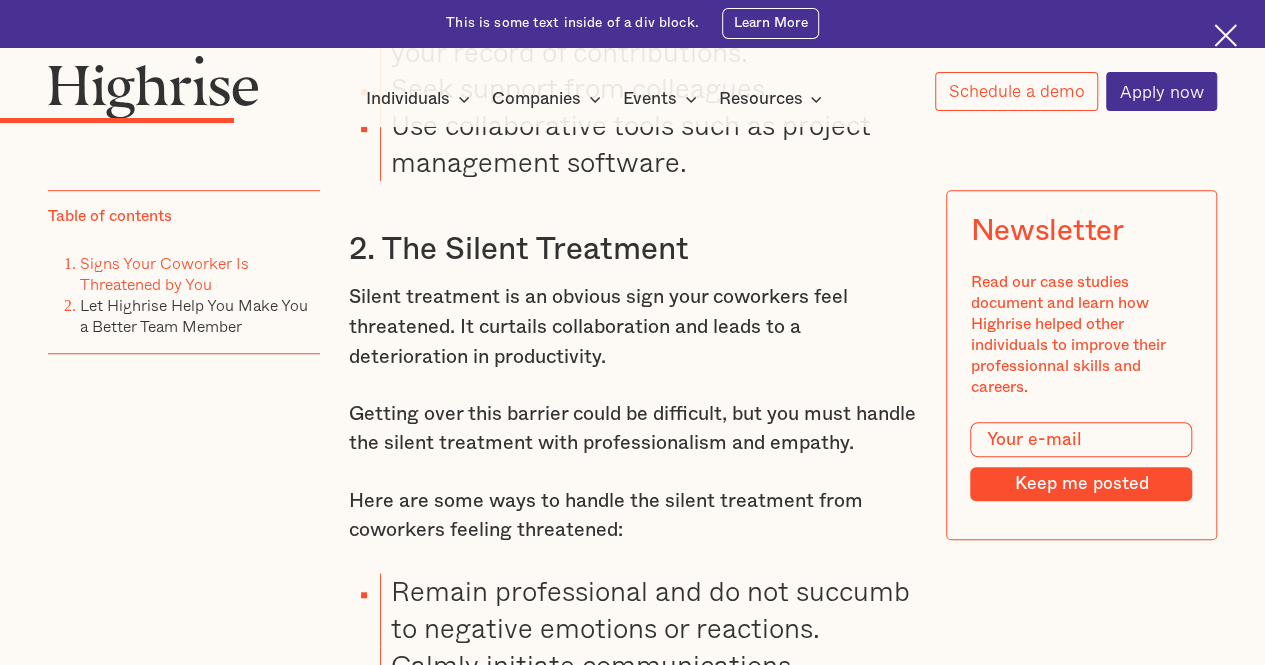 click on "Getting over this barrier could be difficult, but you must handle the silent treatment with professionalism and empathy." at bounding box center (633, 429) 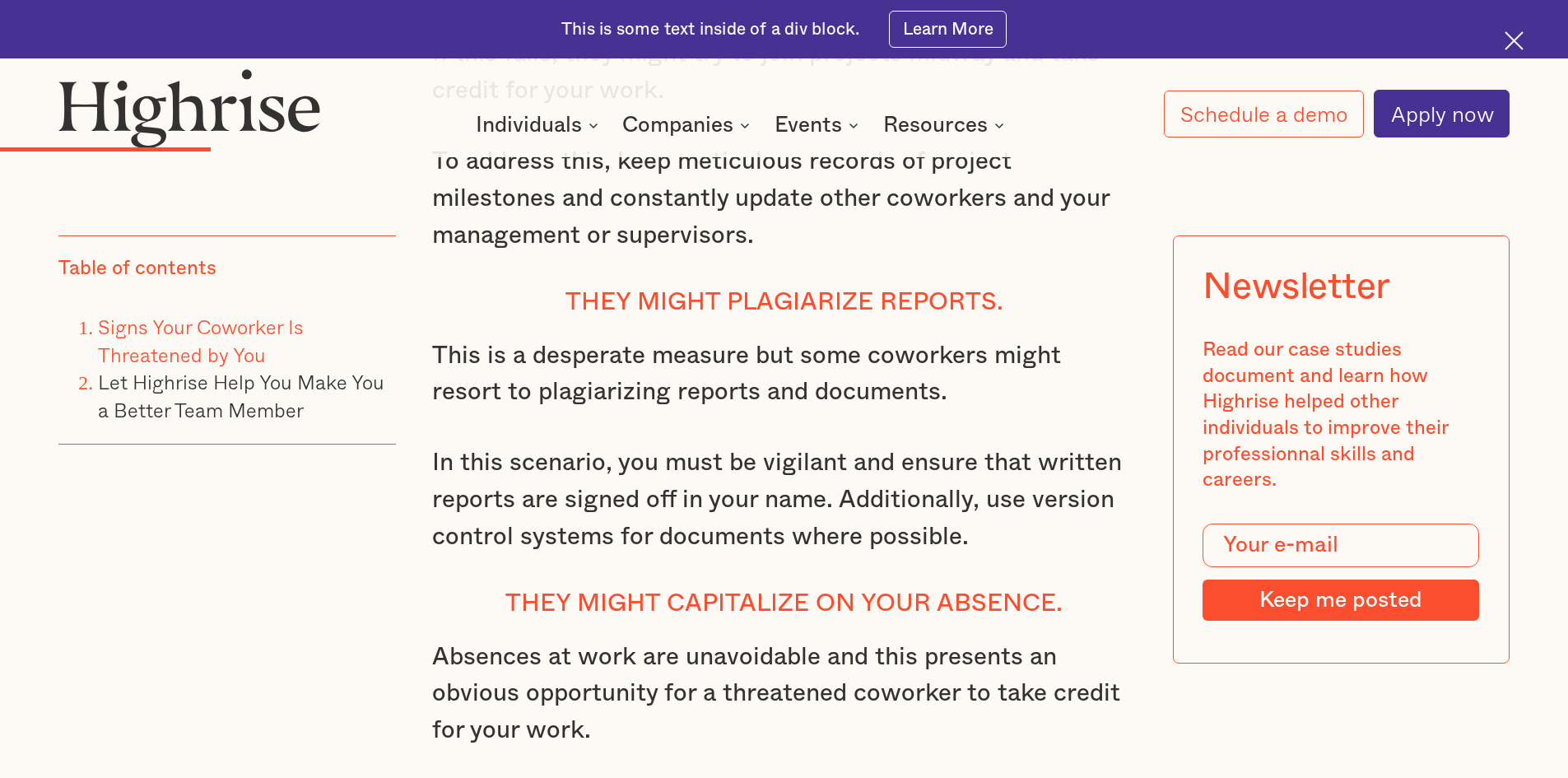 scroll, scrollTop: 4363, scrollLeft: 0, axis: vertical 